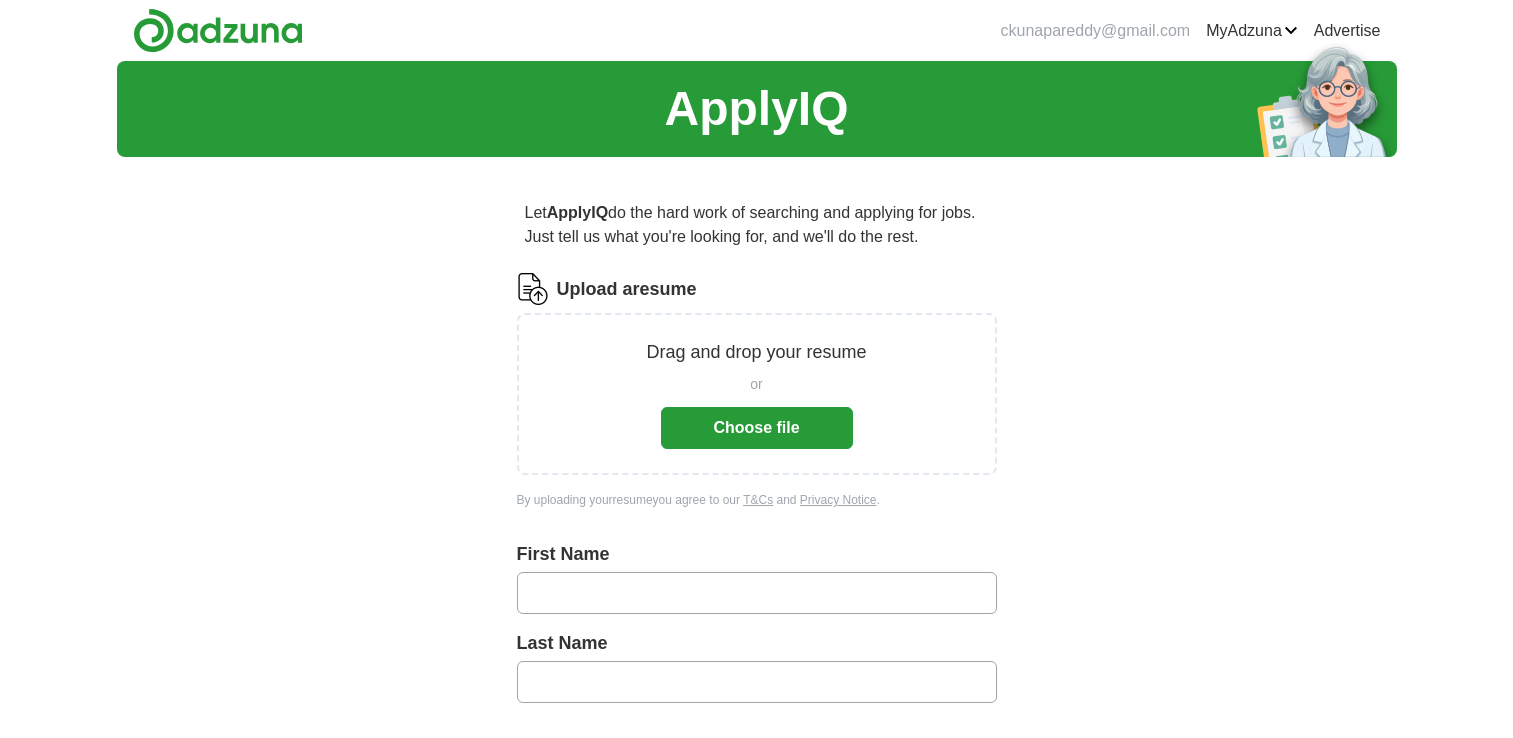 scroll, scrollTop: 0, scrollLeft: 0, axis: both 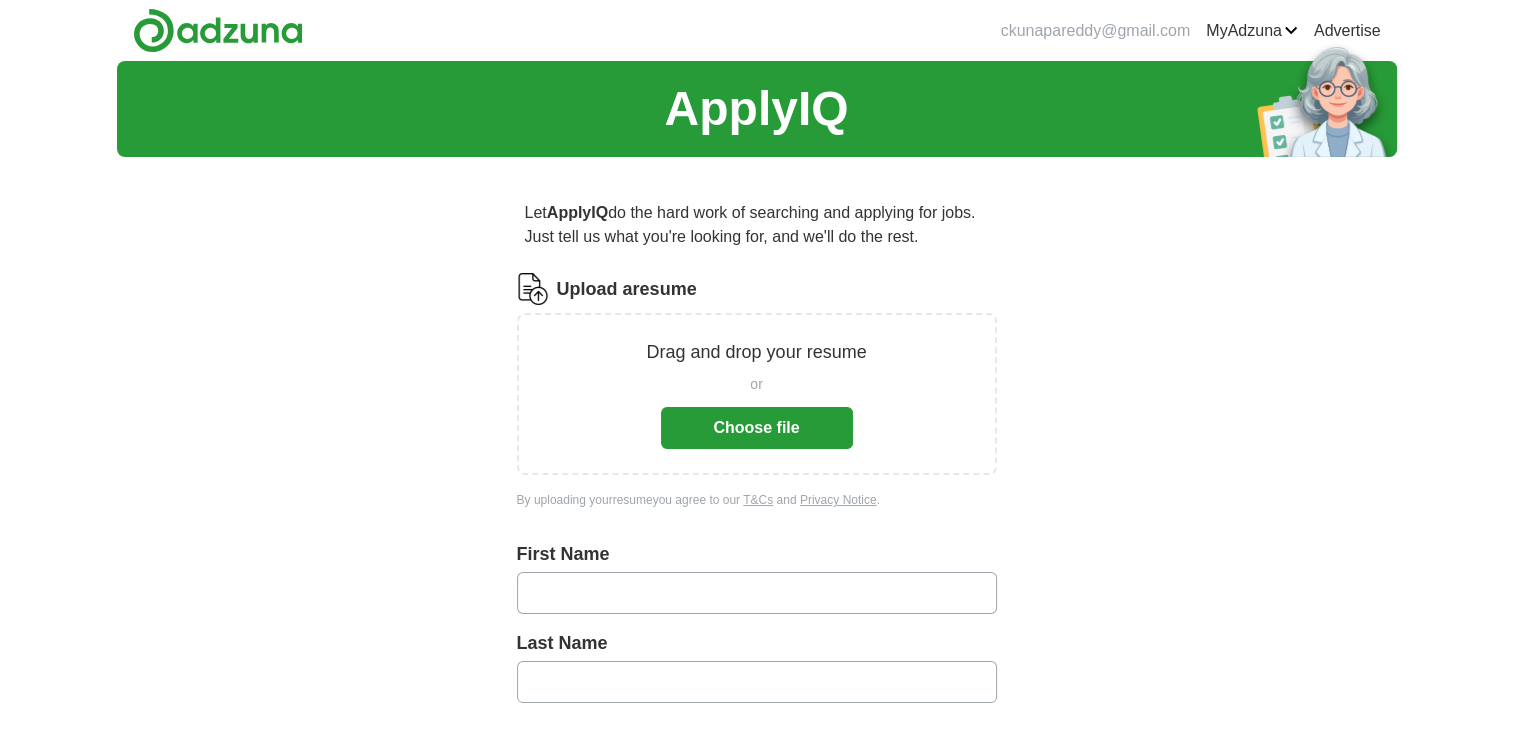 click at bounding box center (757, 593) 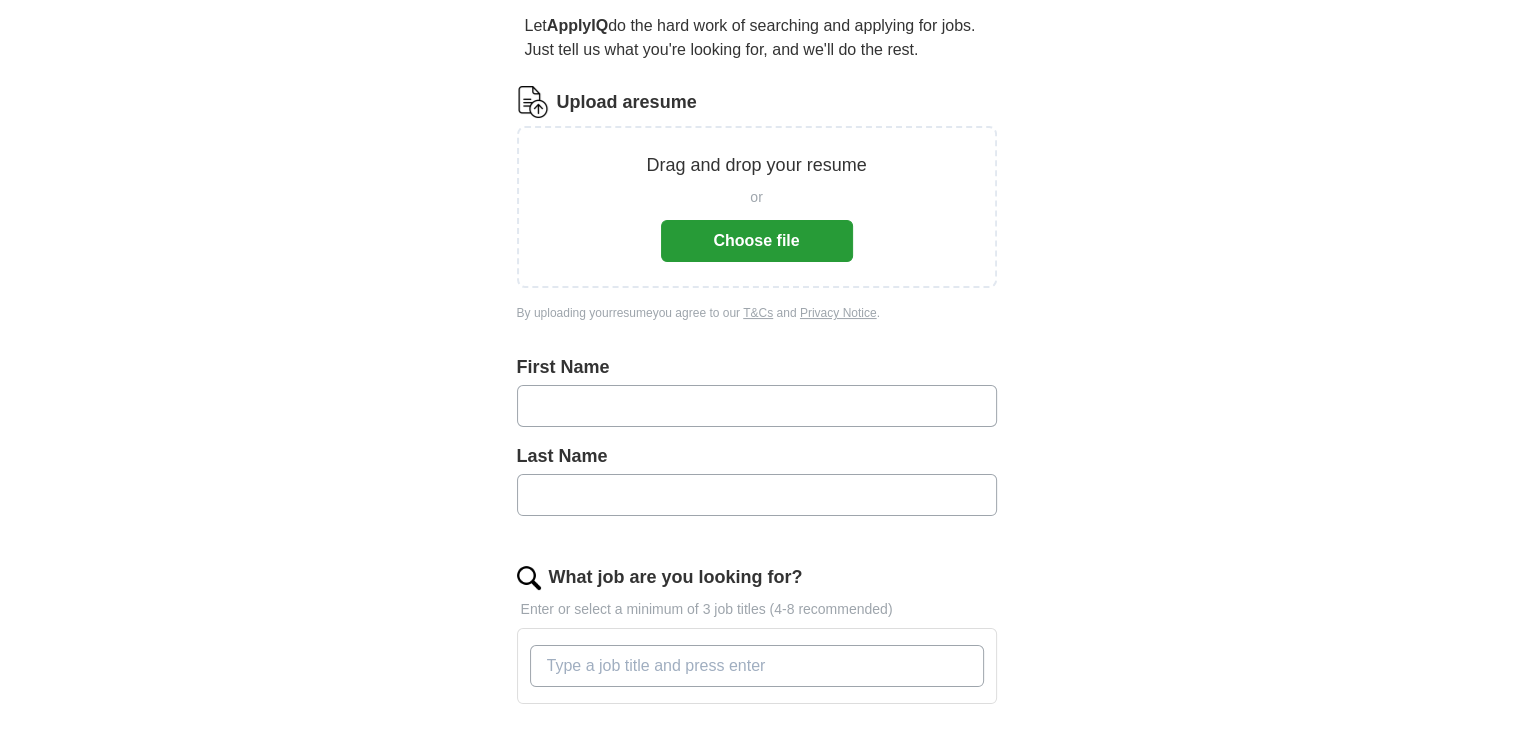 scroll, scrollTop: 300, scrollLeft: 0, axis: vertical 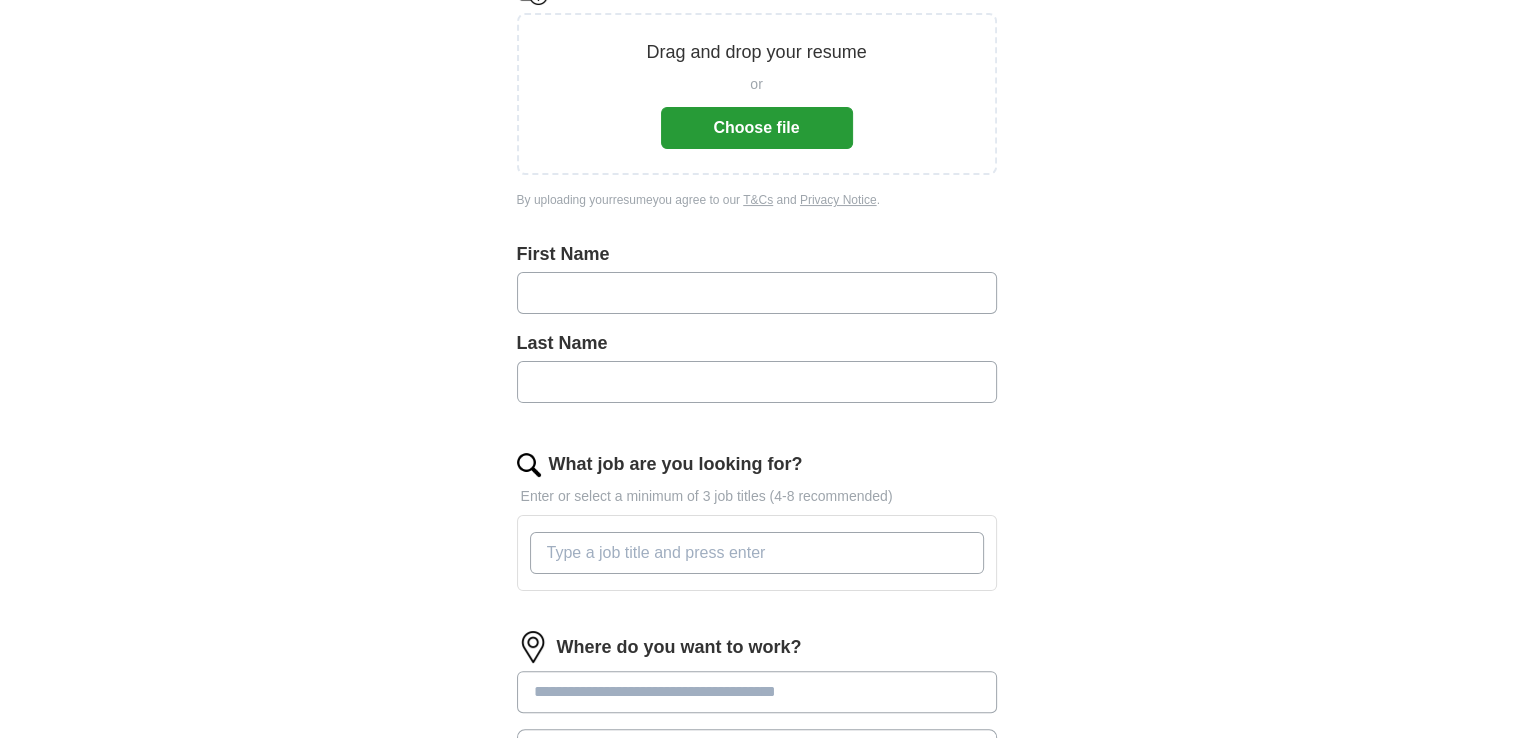 click at bounding box center (757, 293) 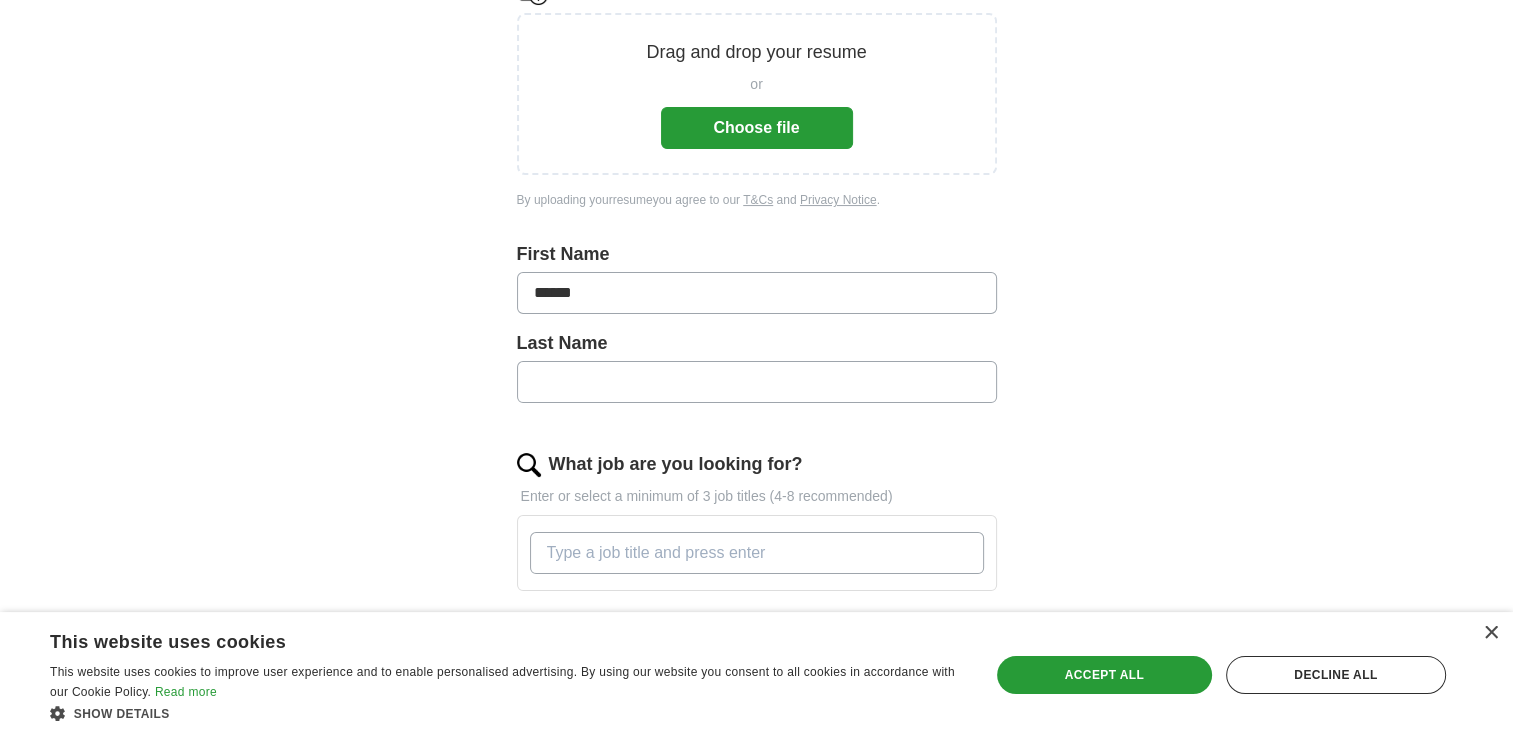 type on "******" 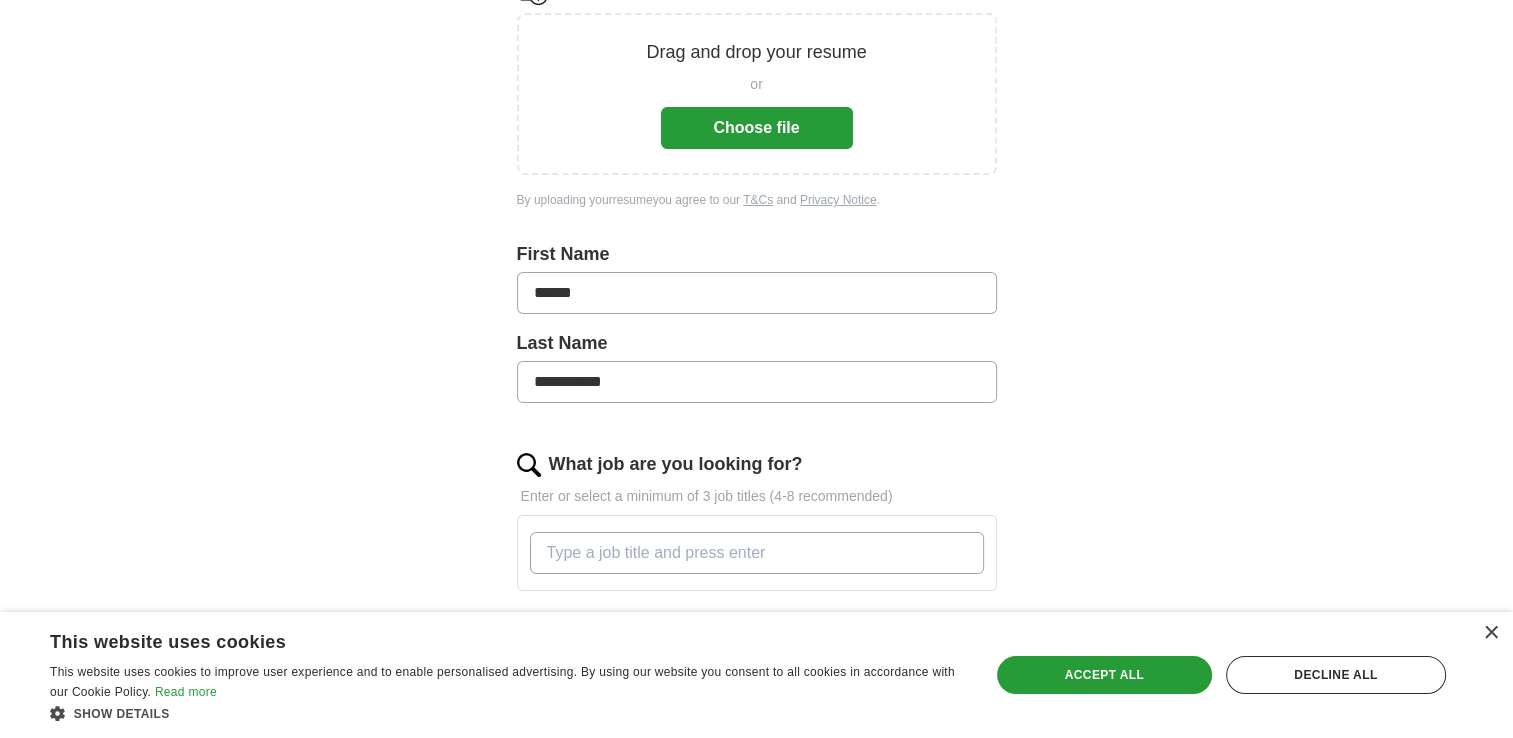 type on "**********" 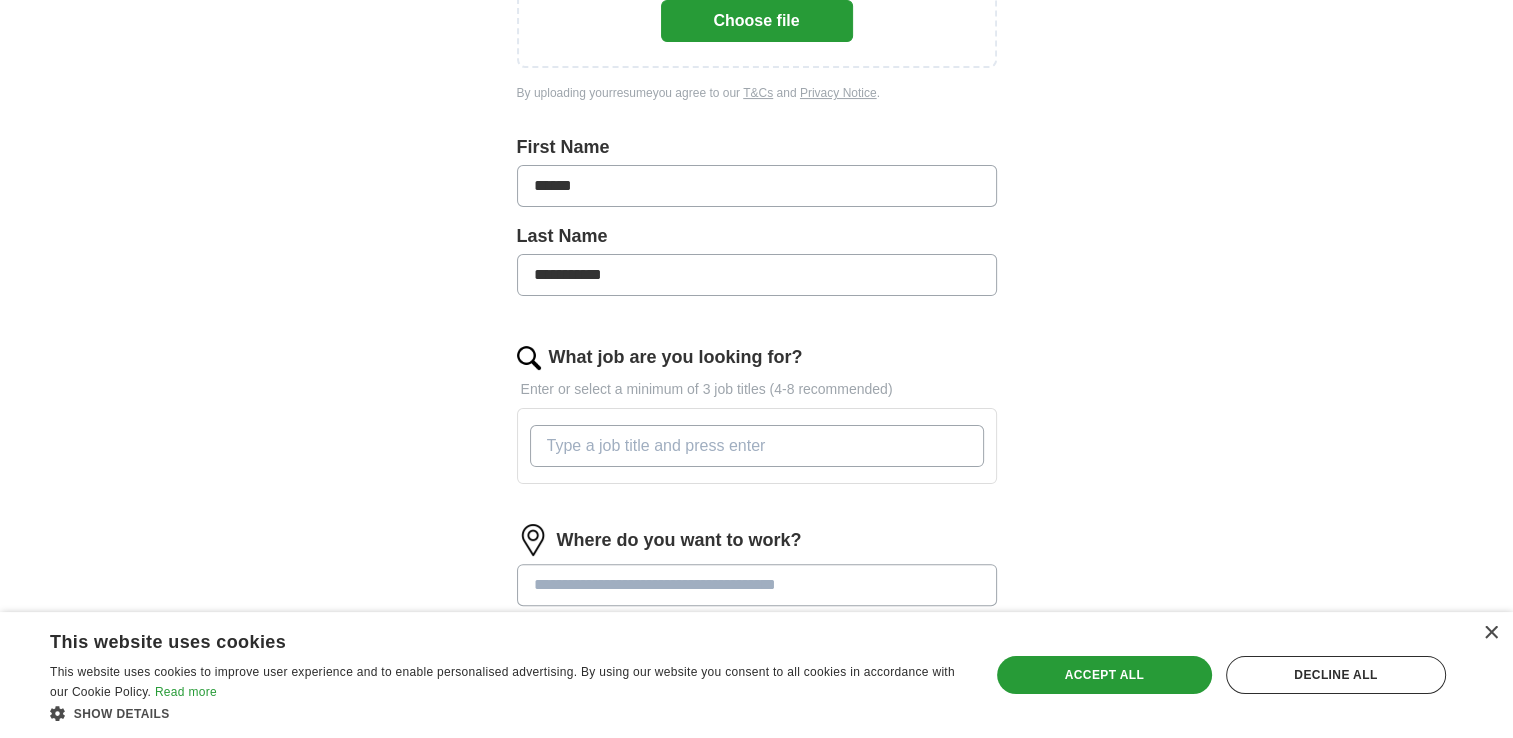 scroll, scrollTop: 600, scrollLeft: 0, axis: vertical 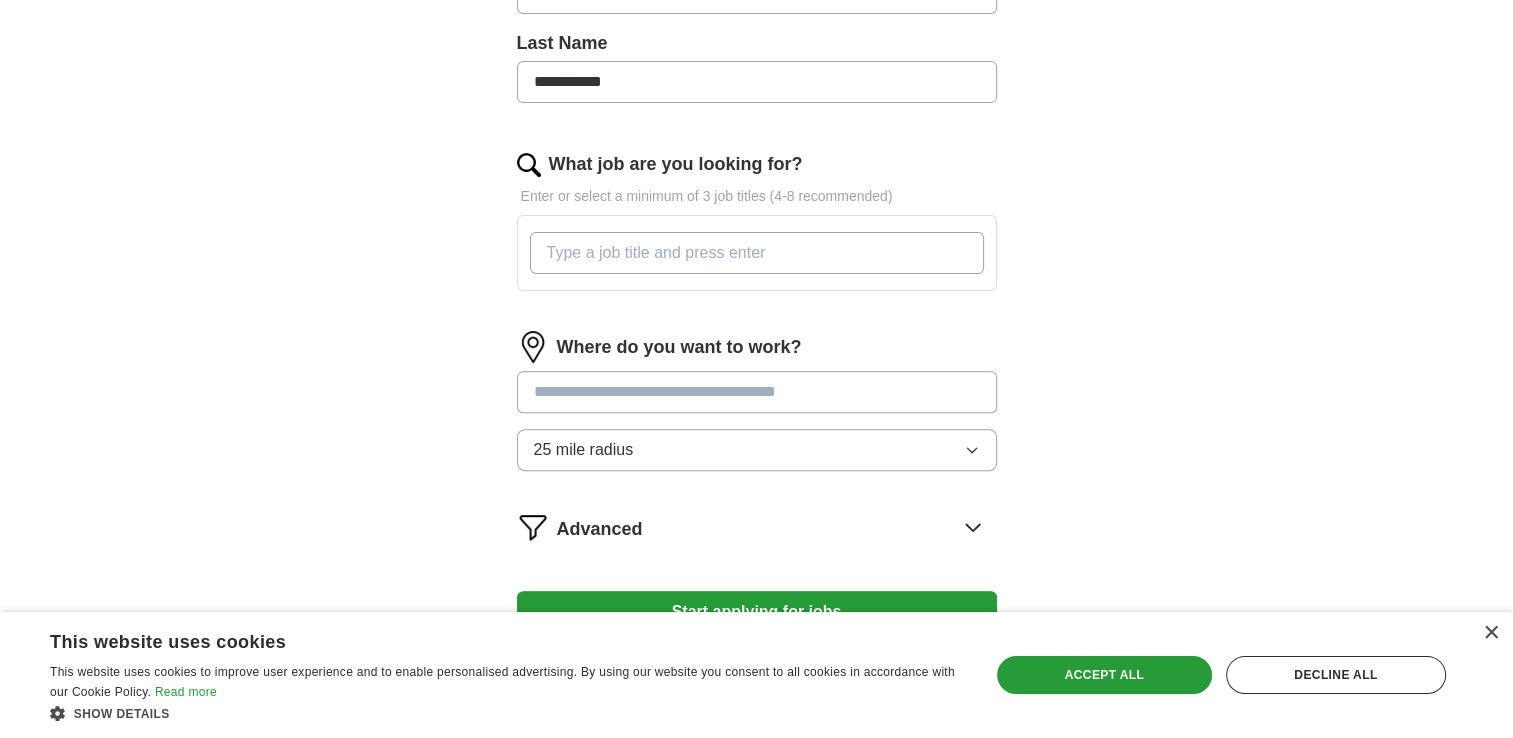 click on "What job are you looking for?" at bounding box center (757, 253) 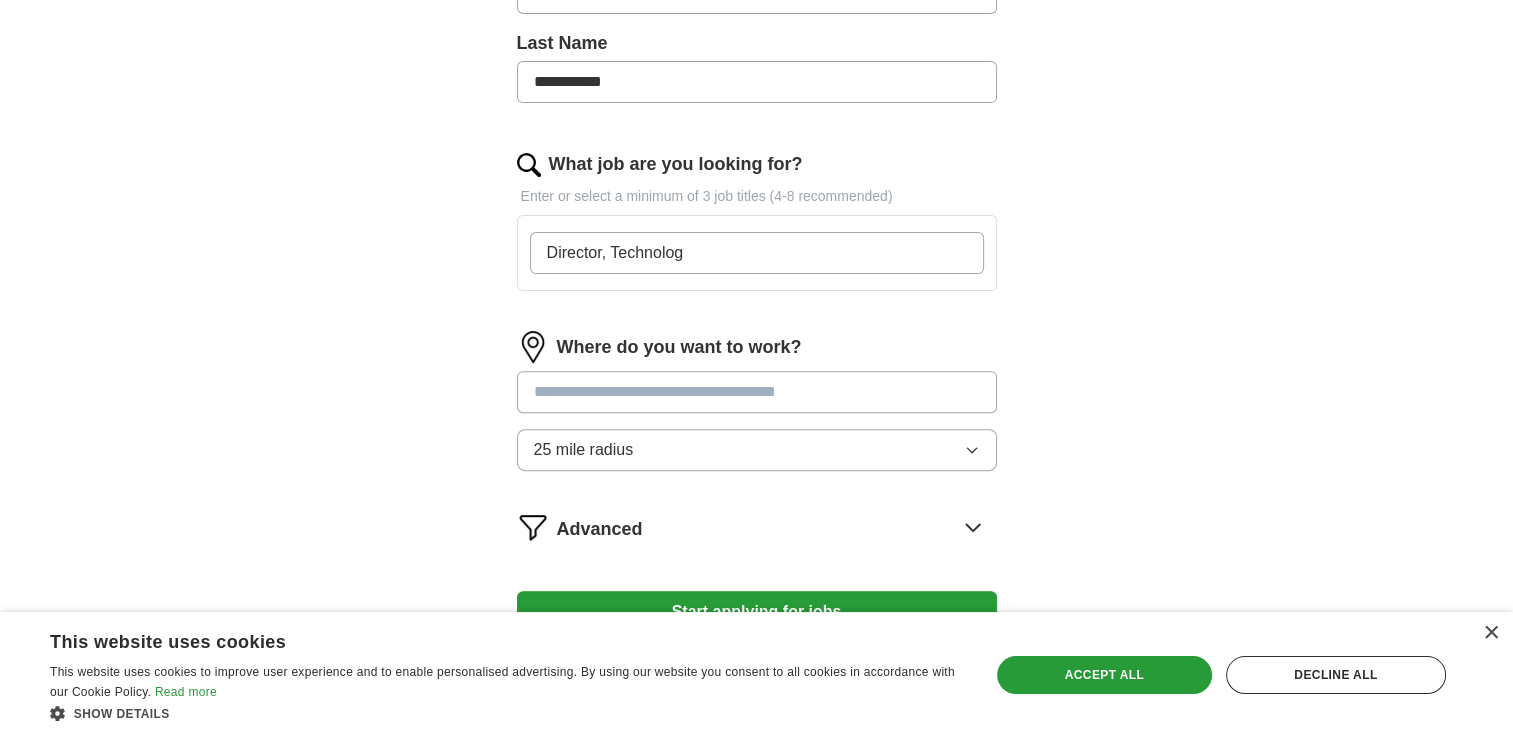 type on "Director, Technology" 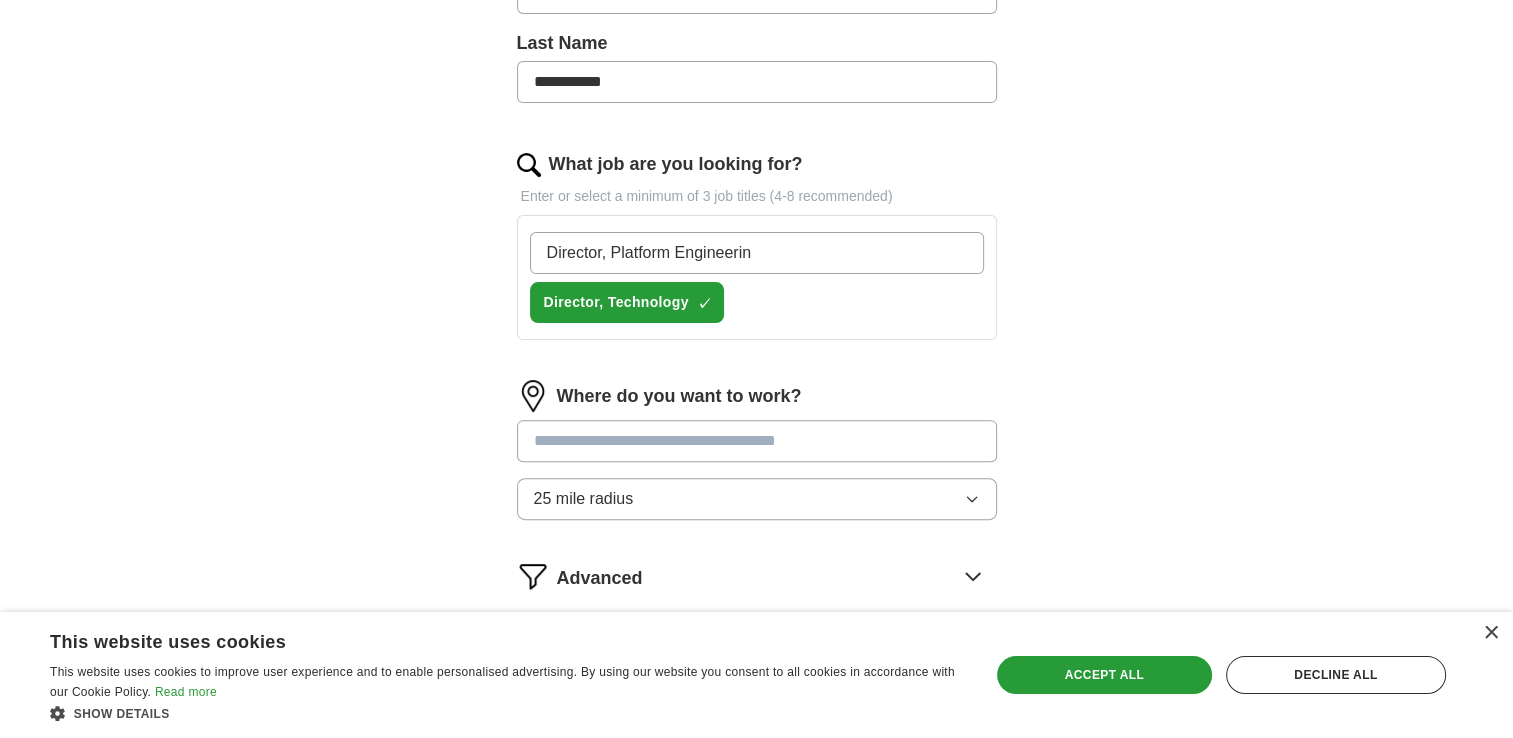 type on "Director, Platform Engineering" 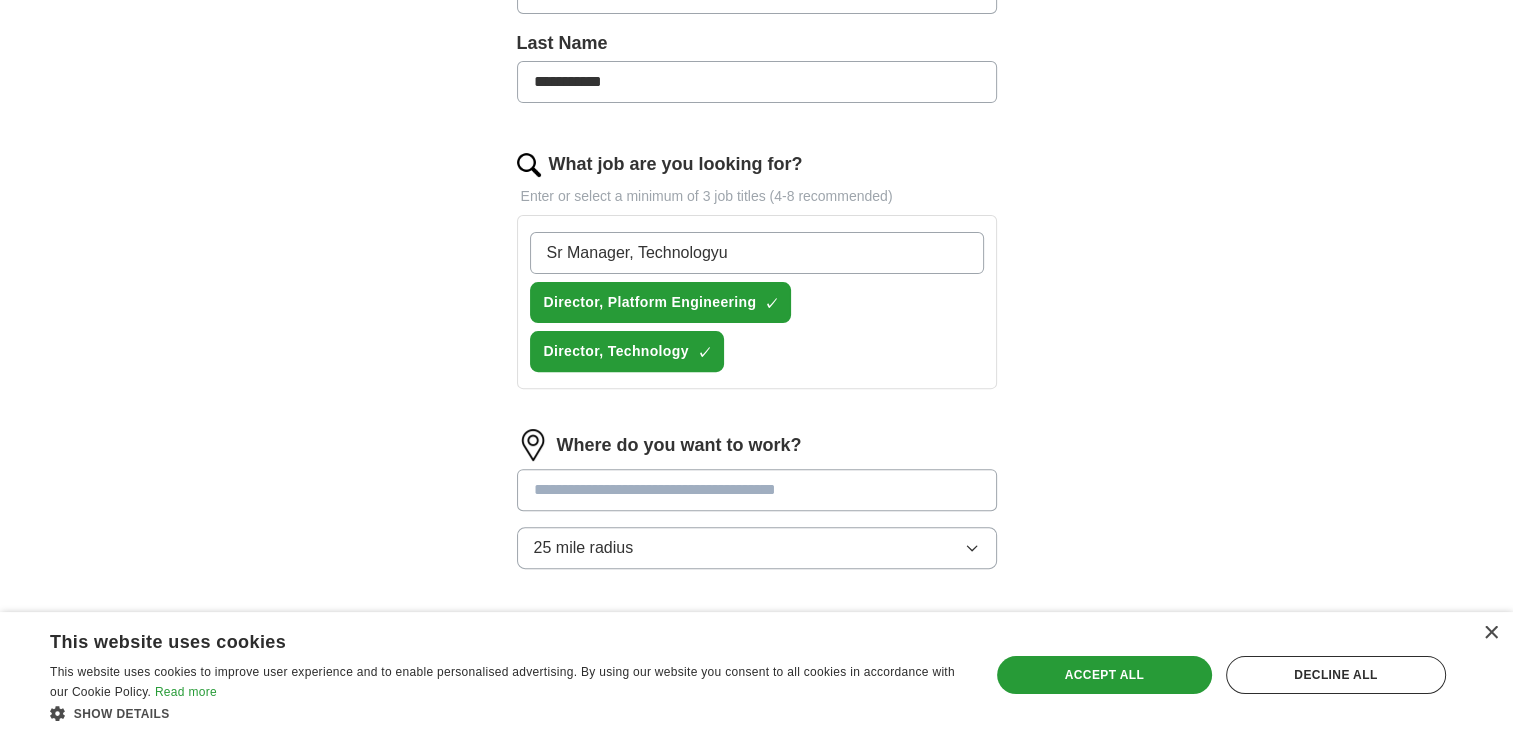 type on "Sr Manager, Technology" 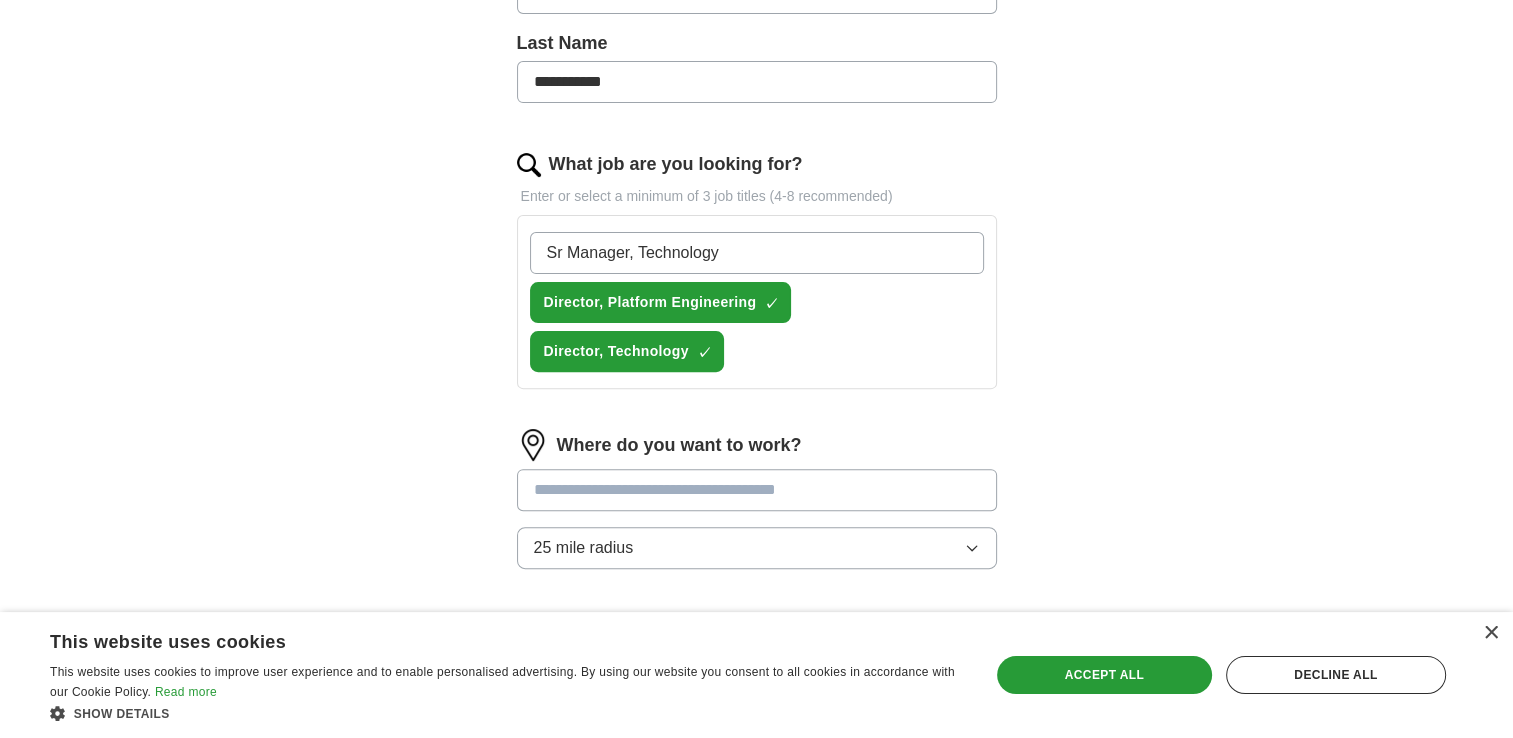 type 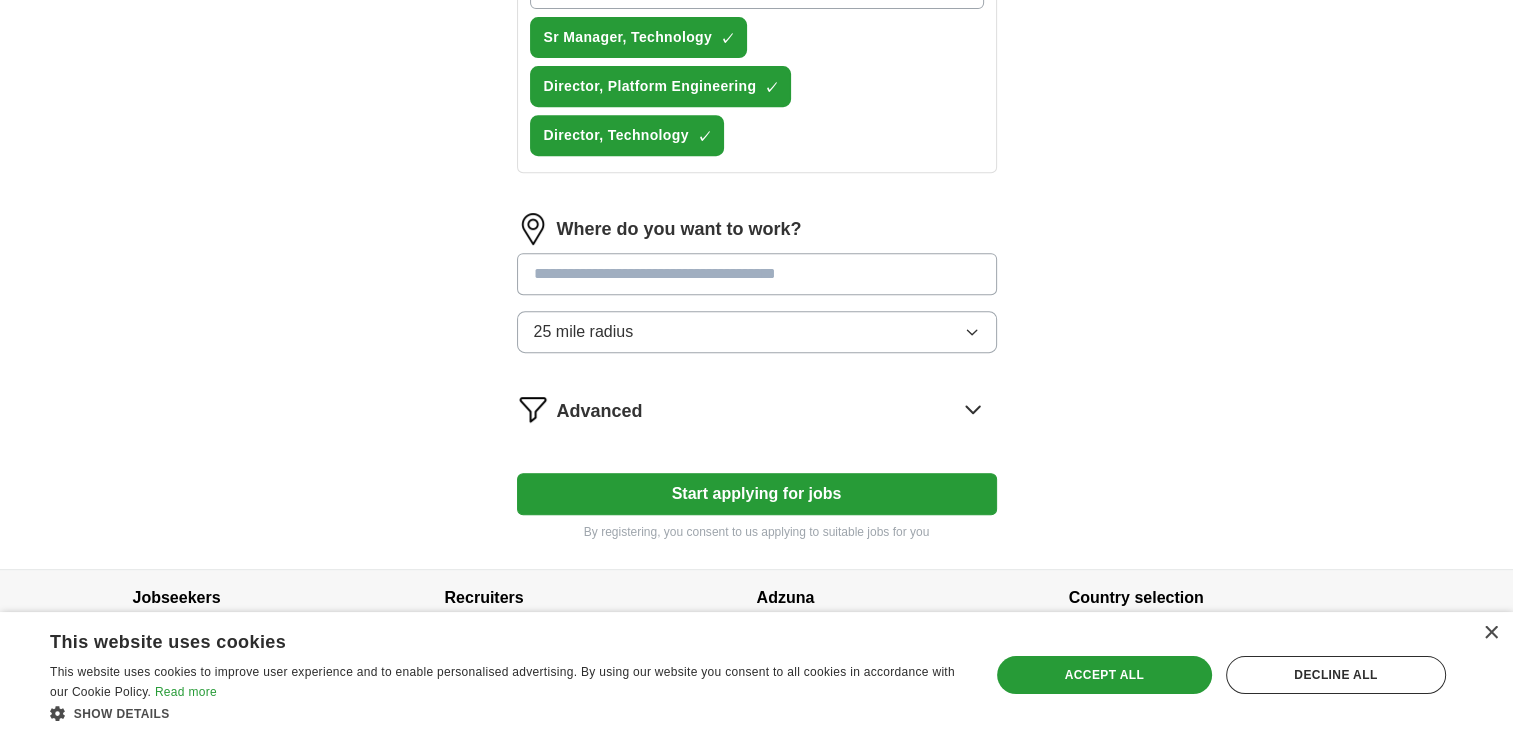 scroll, scrollTop: 891, scrollLeft: 0, axis: vertical 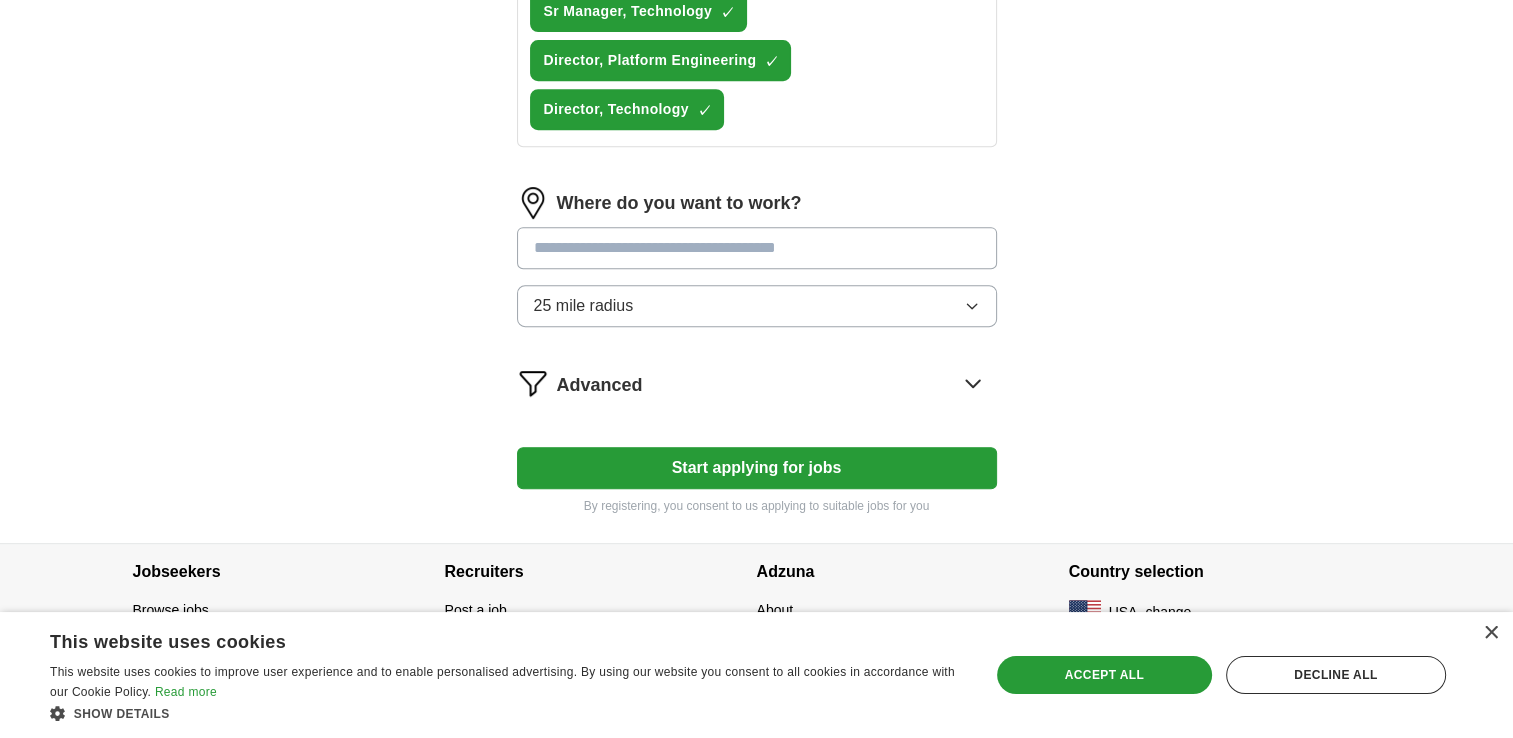 click at bounding box center (757, 248) 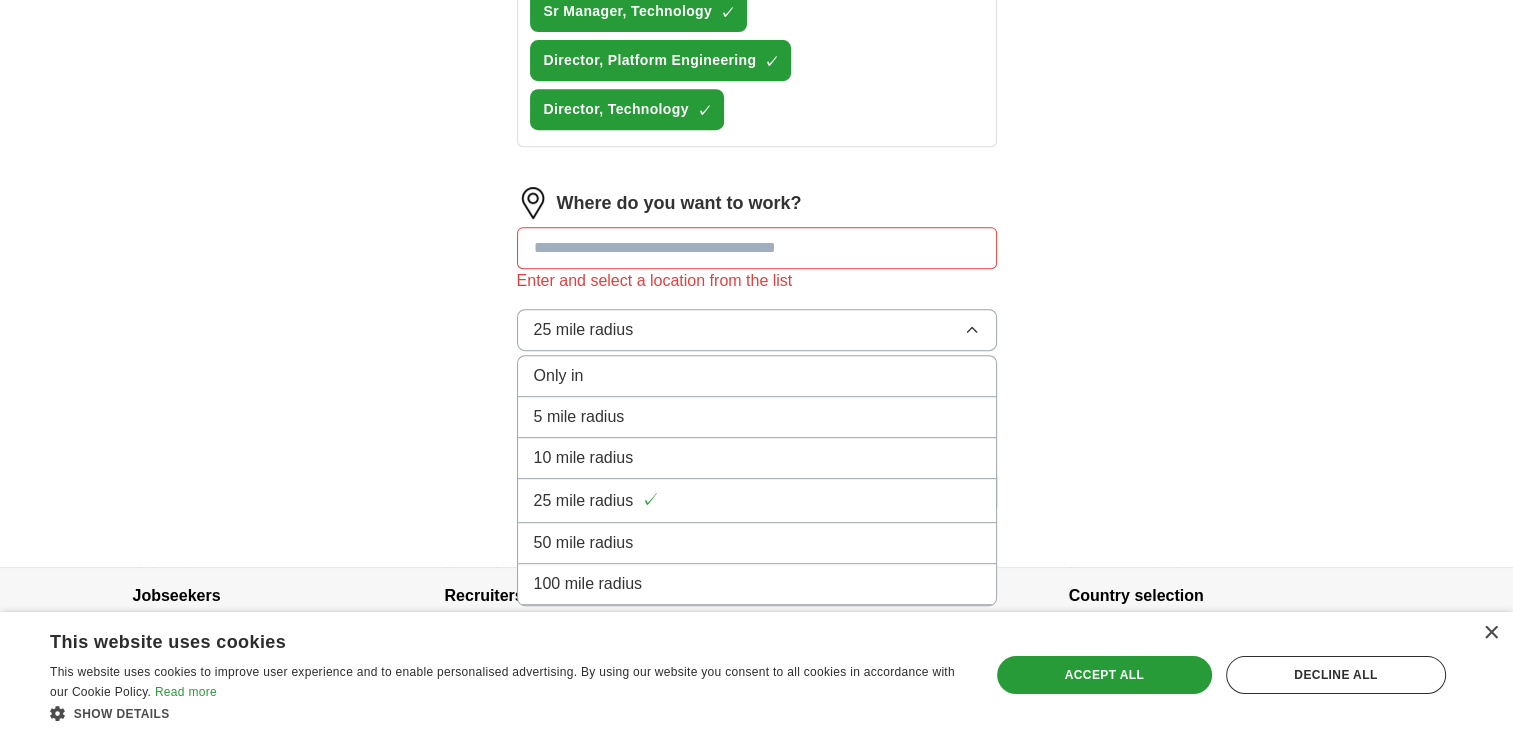 drag, startPoint x: 611, startPoint y: 535, endPoint x: 622, endPoint y: 444, distance: 91.66242 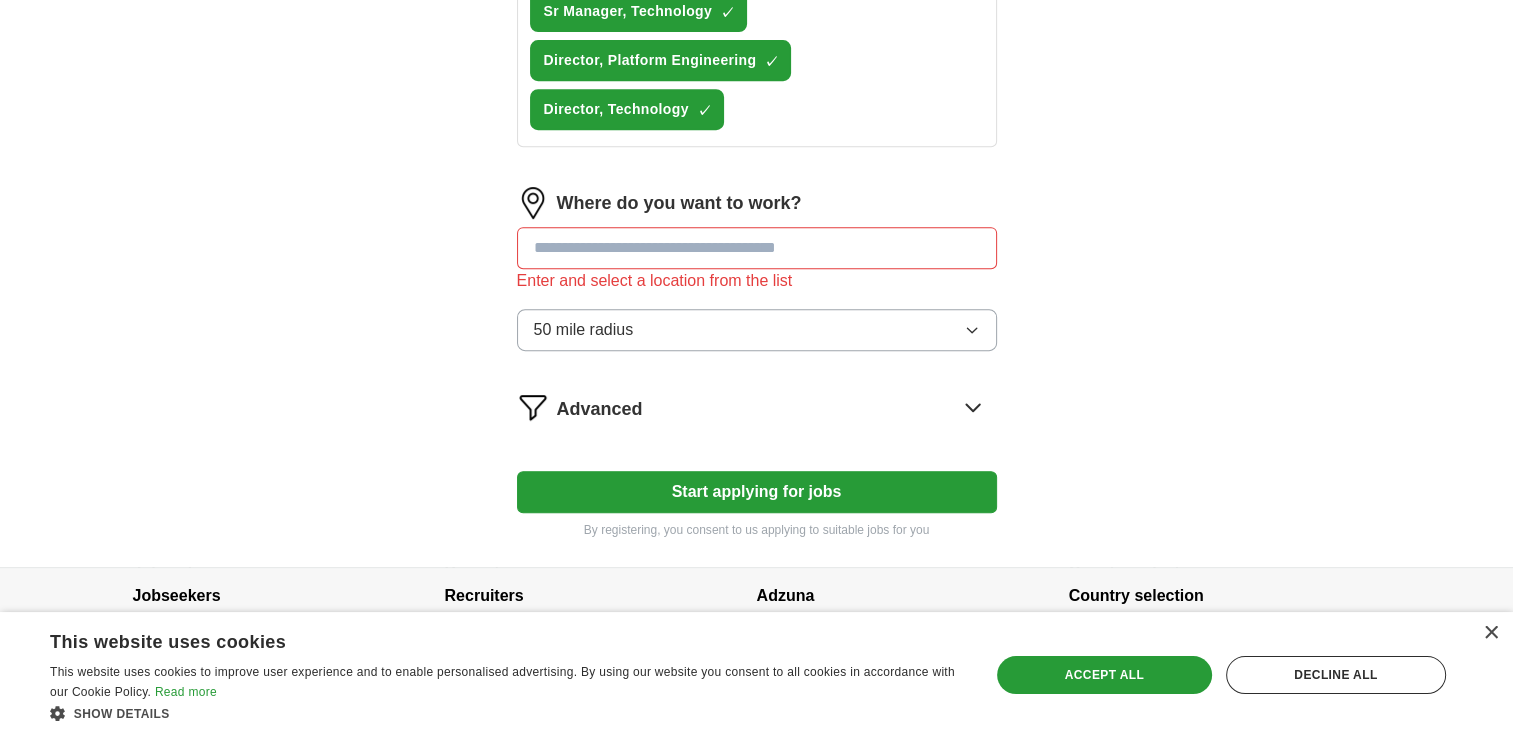 click at bounding box center (757, 248) 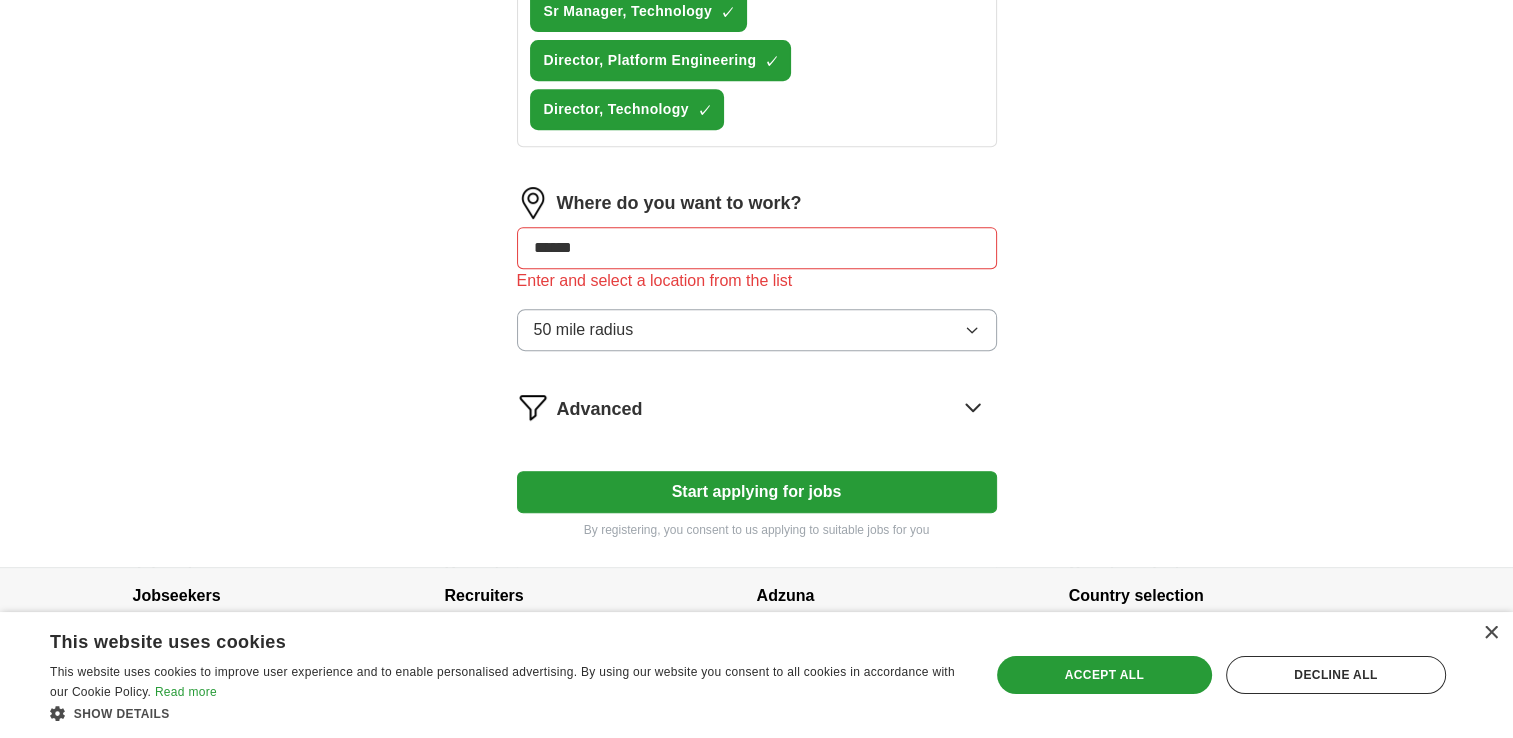 type on "******" 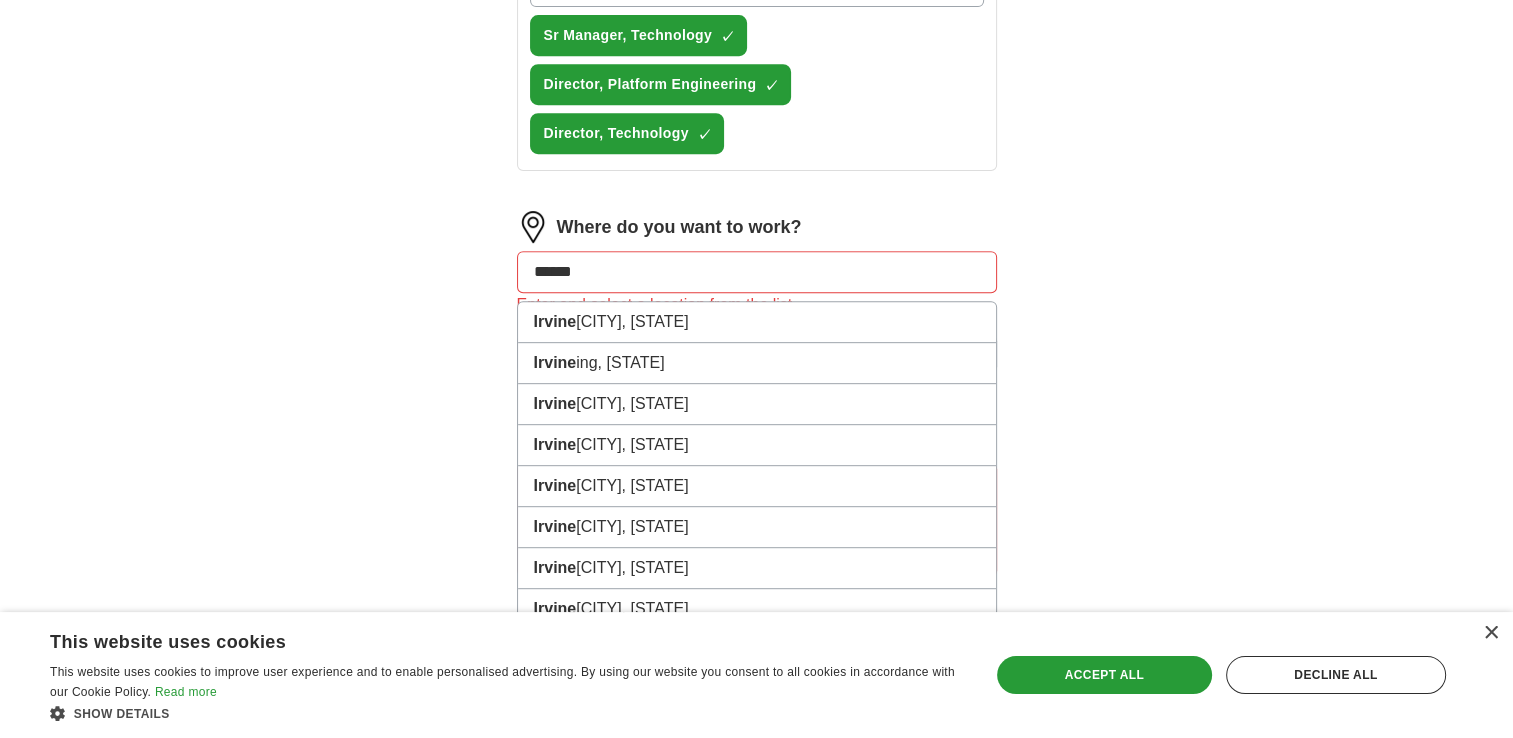 scroll, scrollTop: 915, scrollLeft: 0, axis: vertical 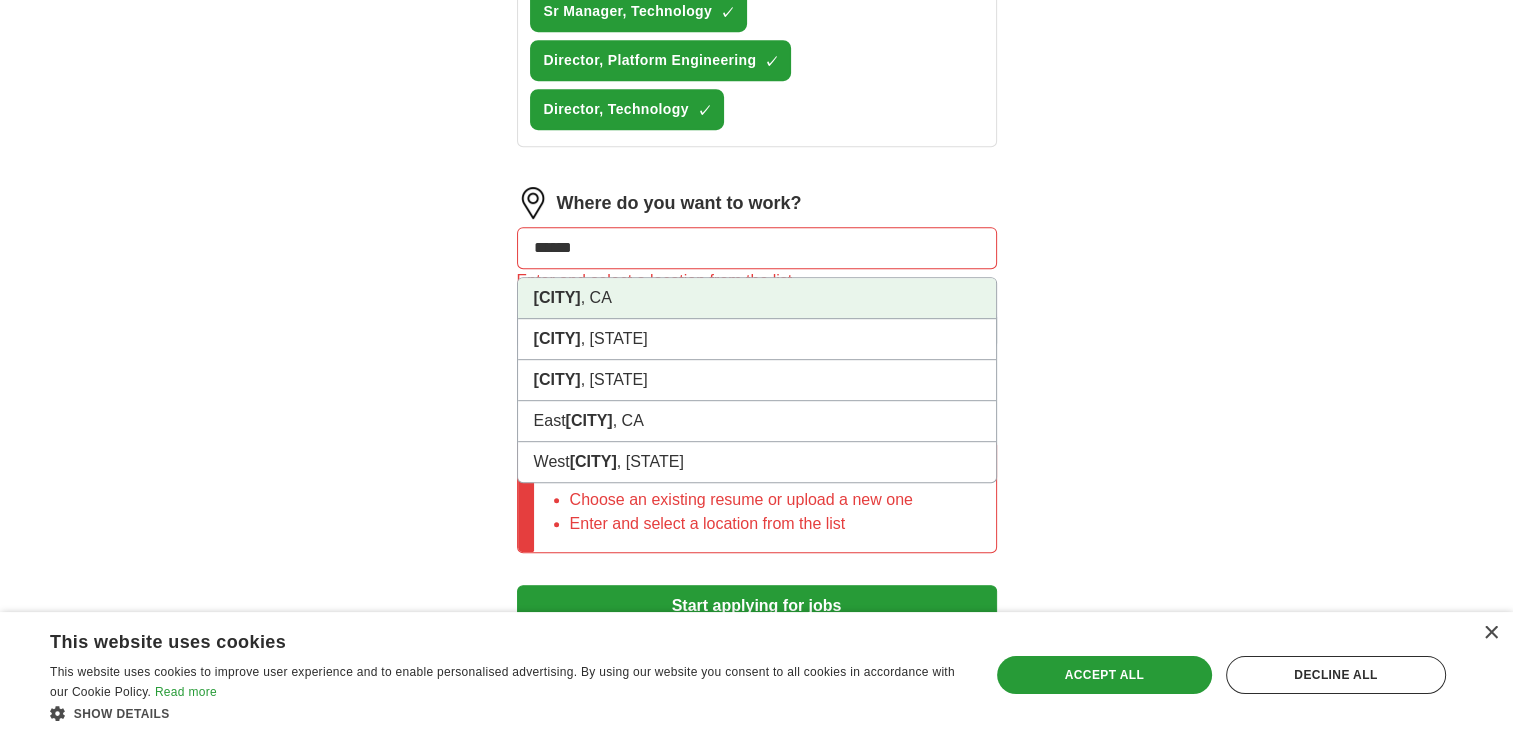 click on "[CITY] , [STATE]" at bounding box center [757, 298] 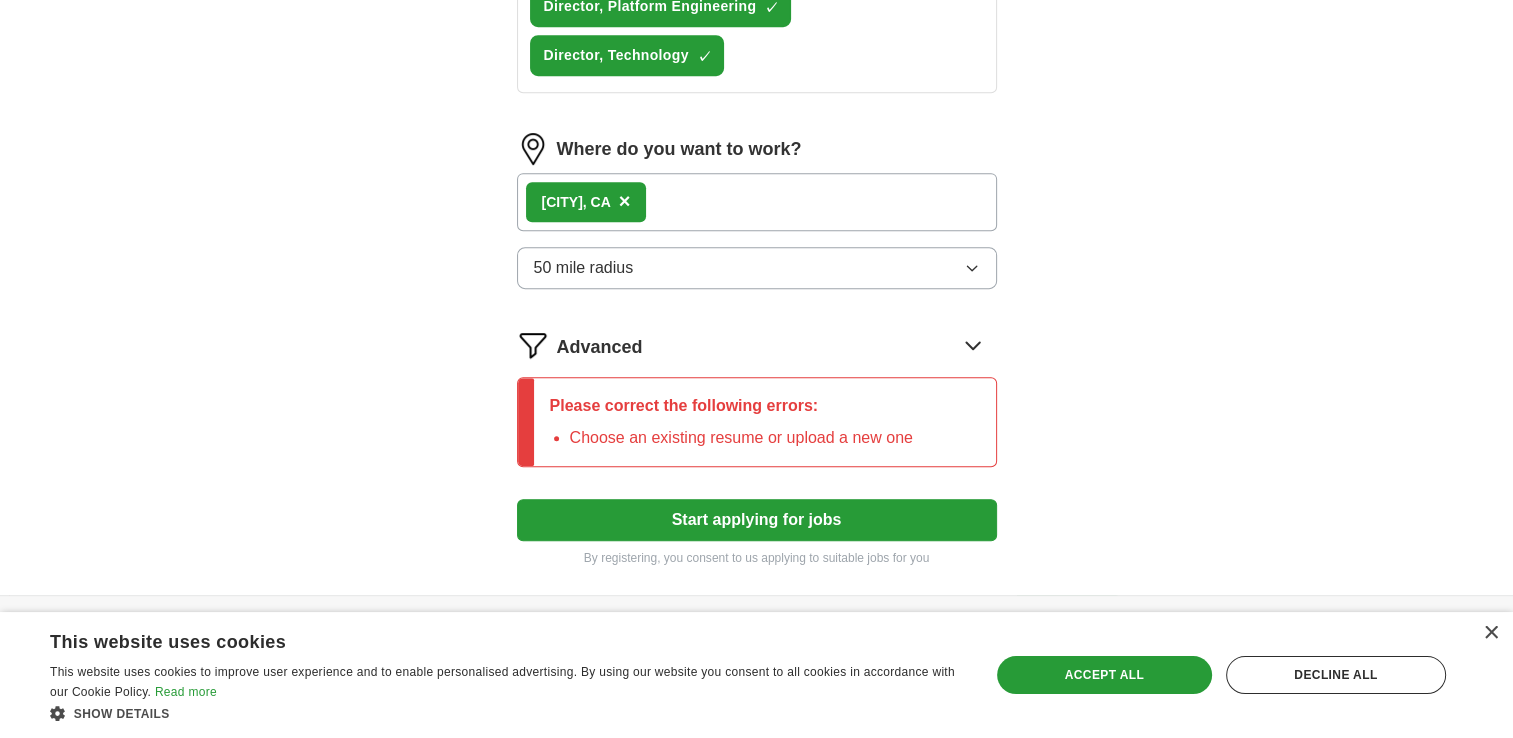 scroll, scrollTop: 1020, scrollLeft: 0, axis: vertical 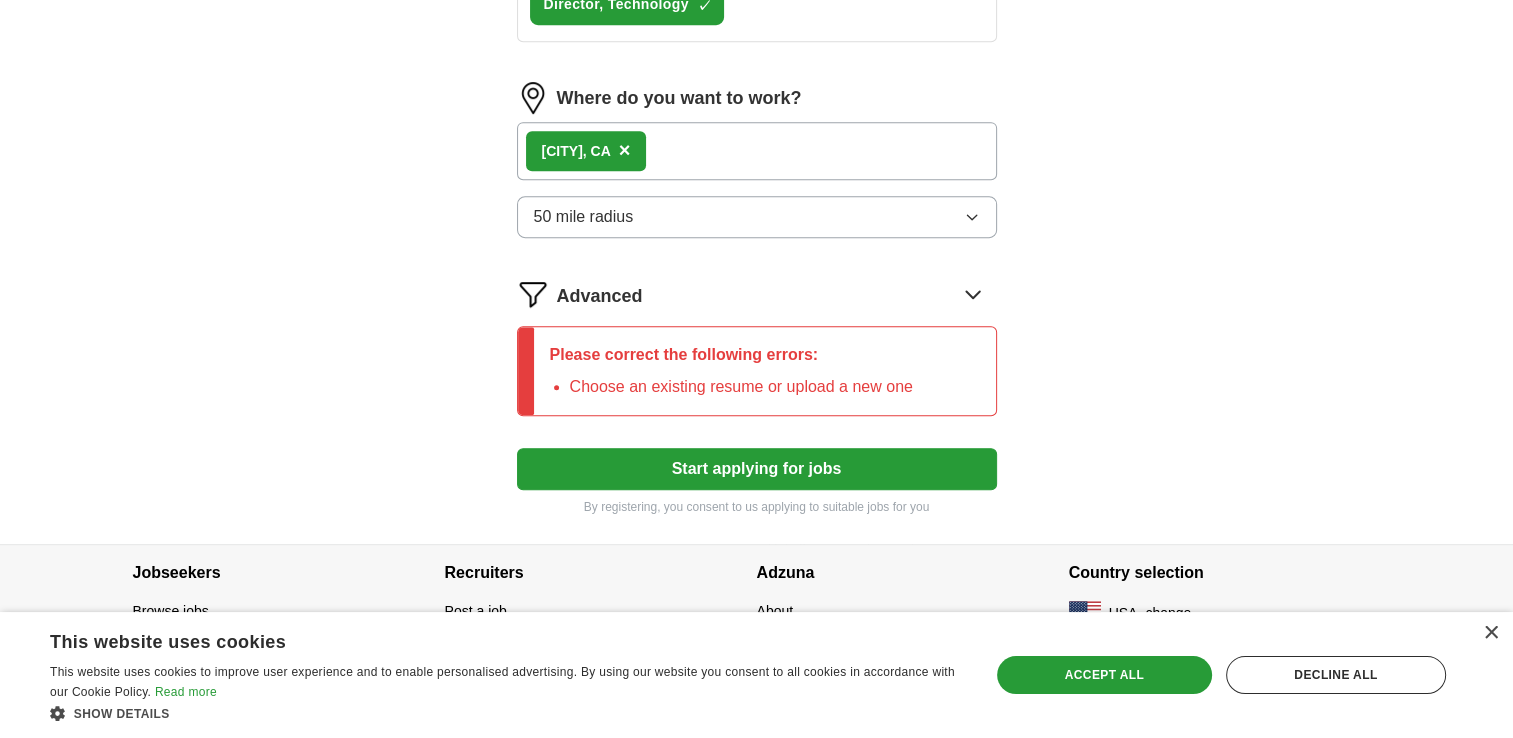 click on "Choose an existing resume or upload a new one" at bounding box center (741, 387) 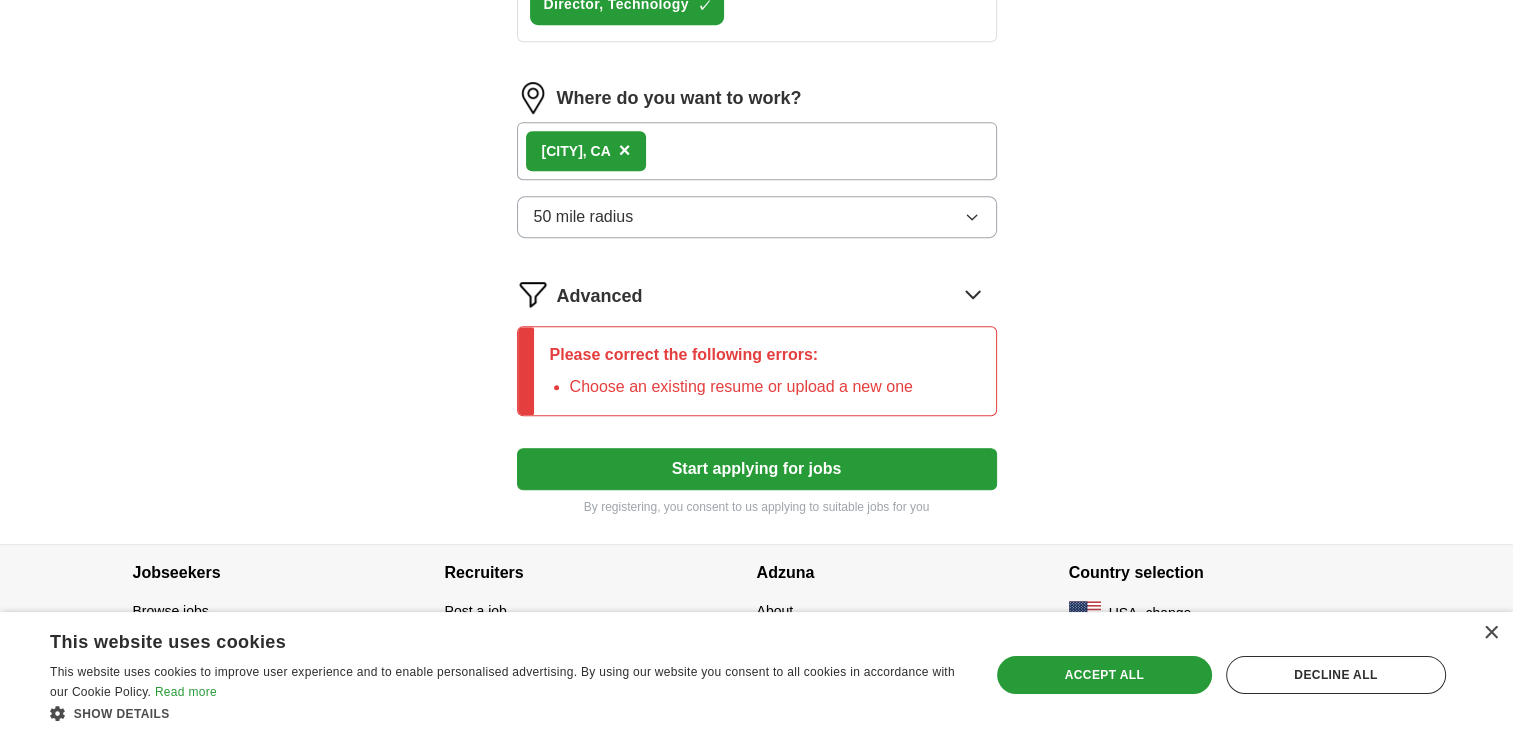 click 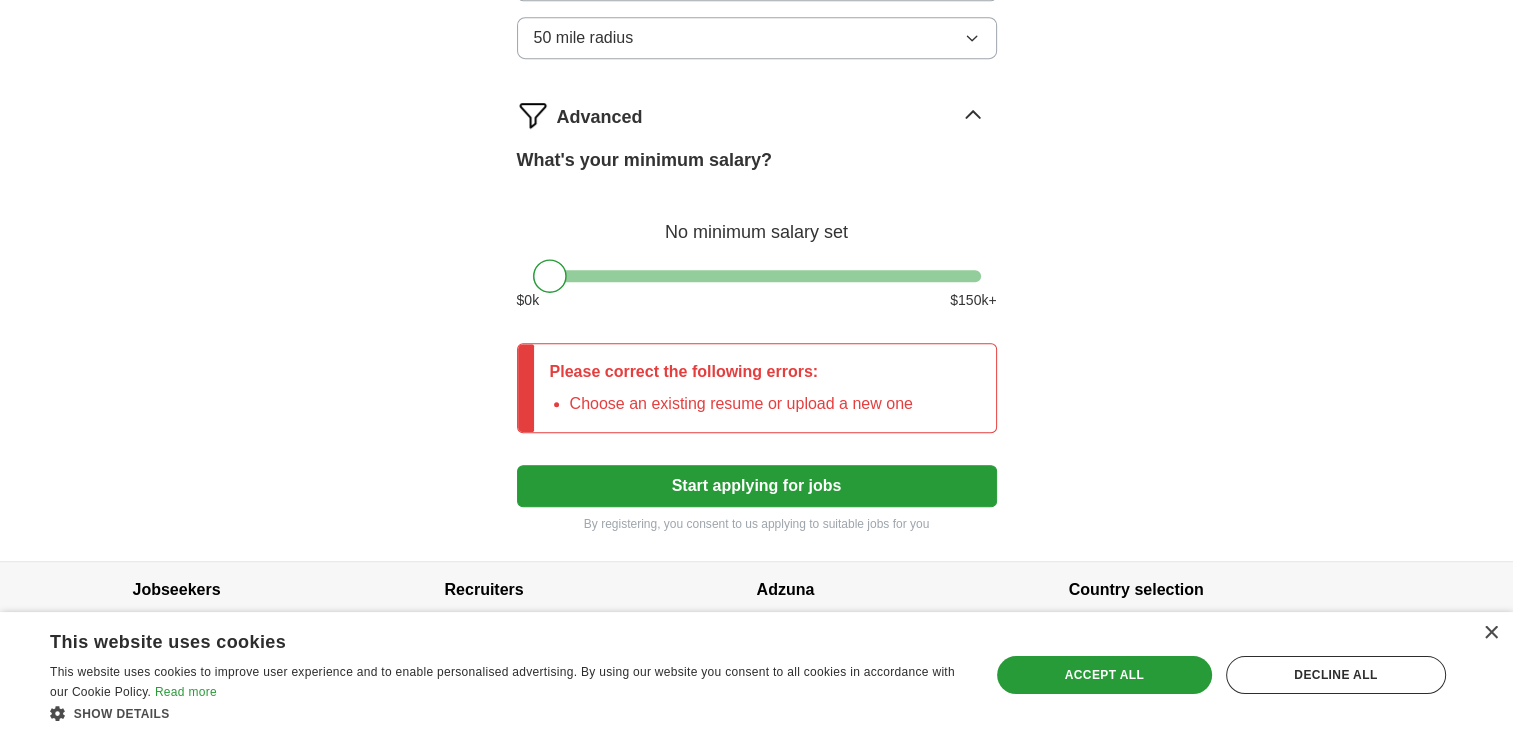 scroll, scrollTop: 1216, scrollLeft: 0, axis: vertical 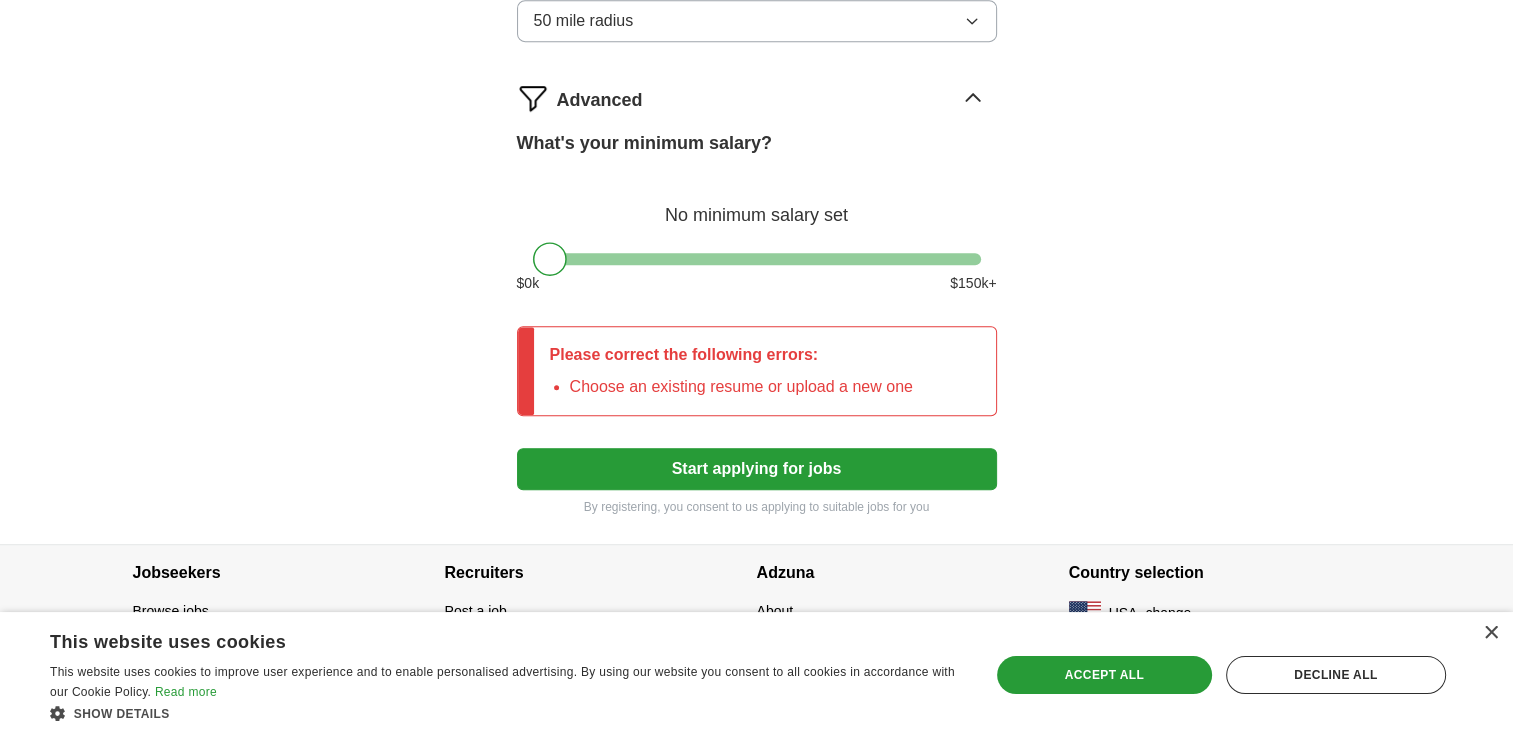 click 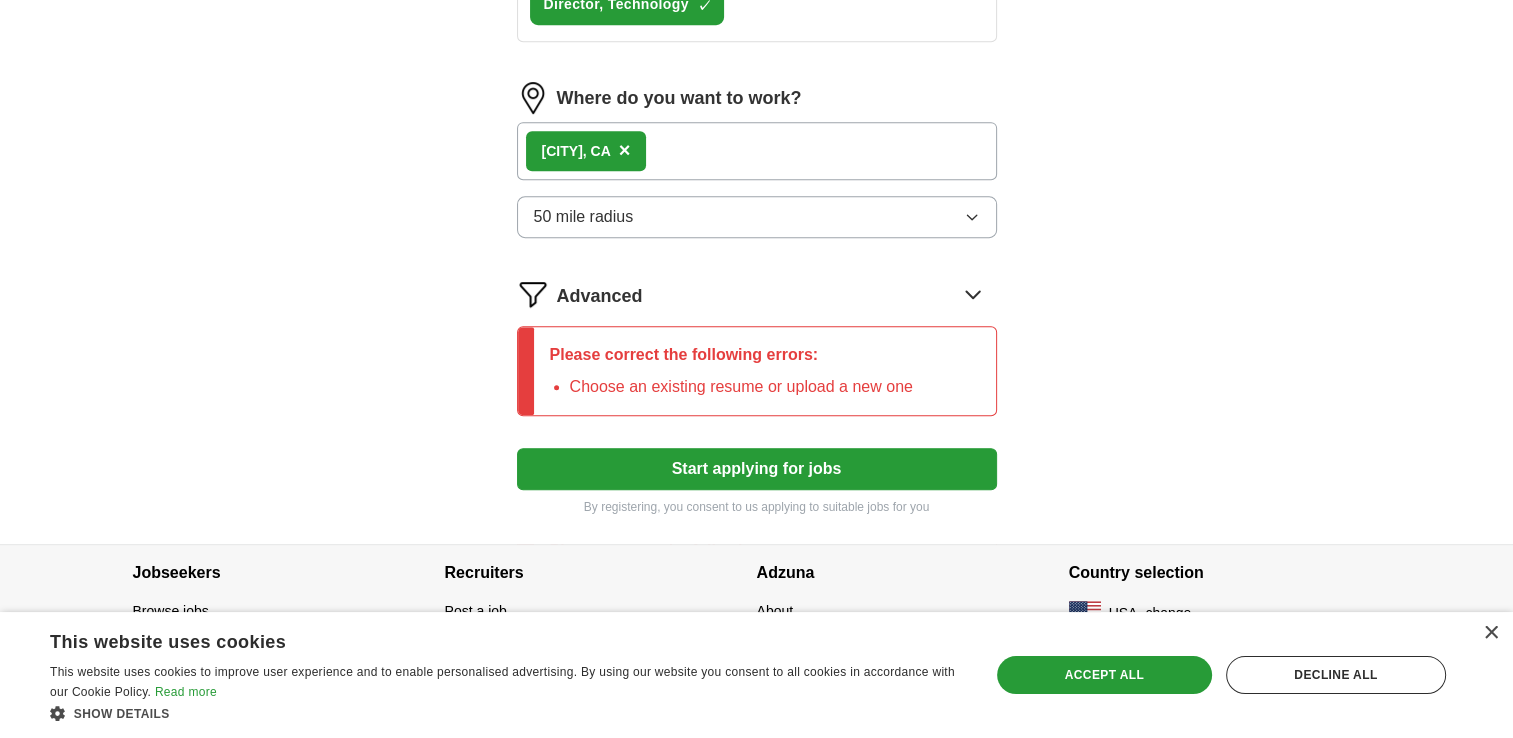 click 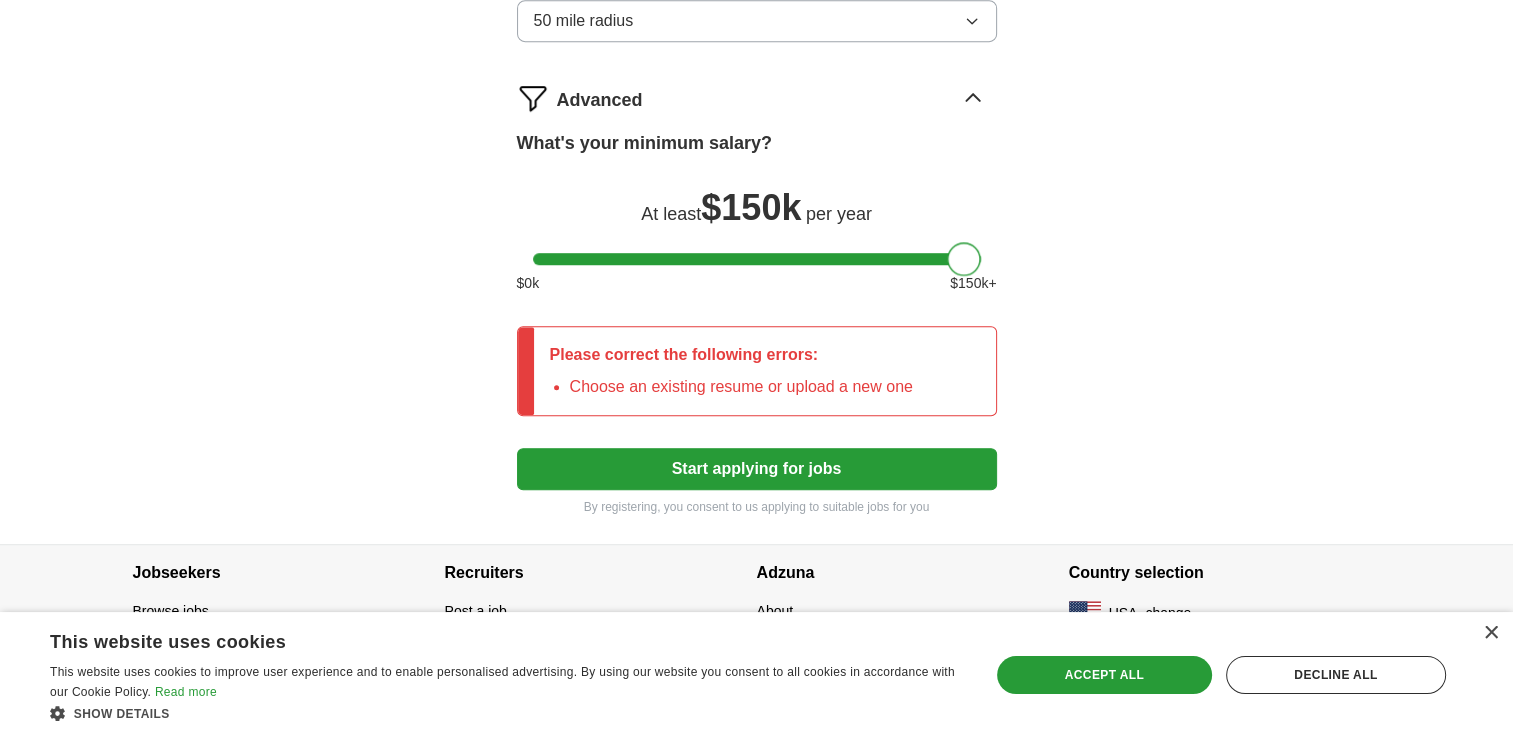 drag, startPoint x: 559, startPoint y: 260, endPoint x: 974, endPoint y: 266, distance: 415.04337 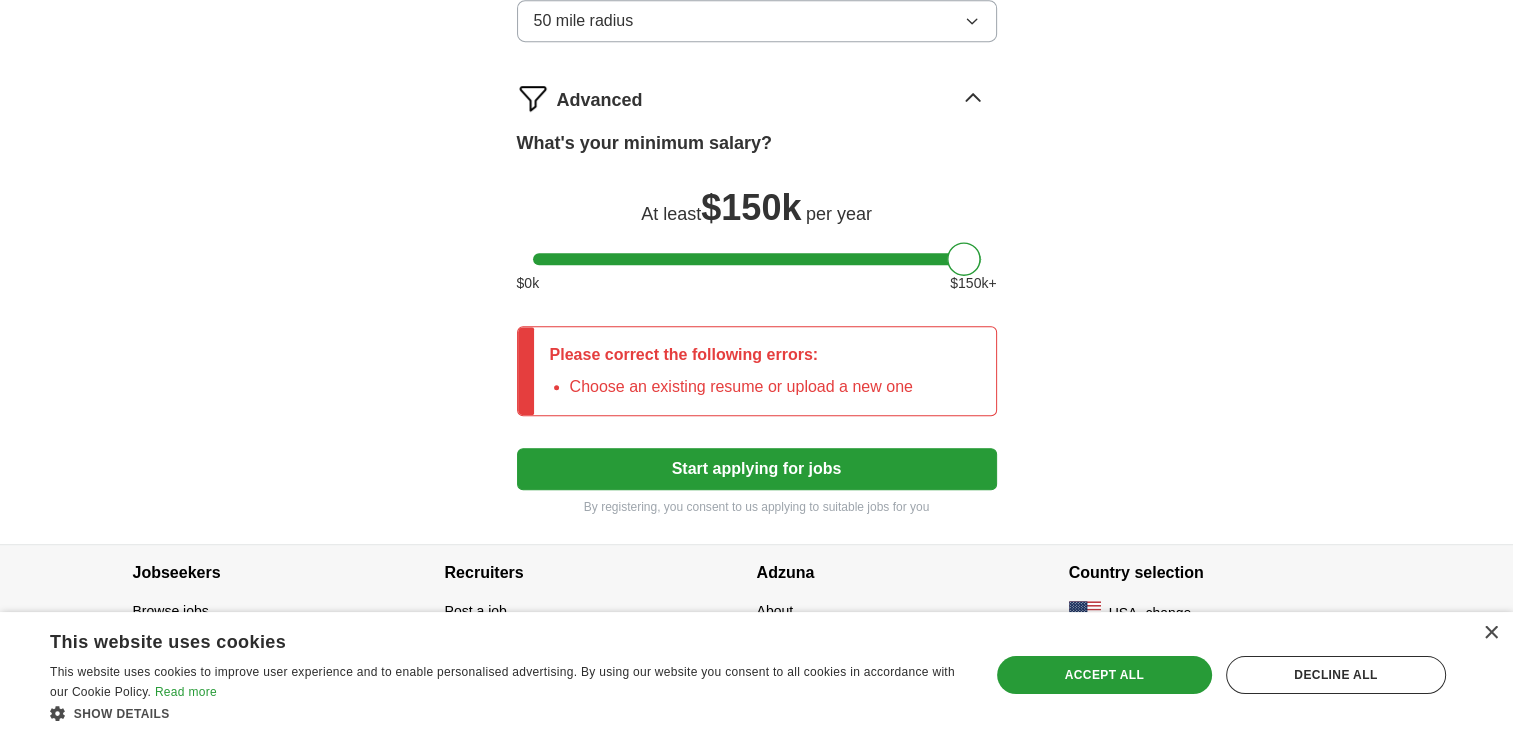 click on "Start applying for jobs" at bounding box center (757, 469) 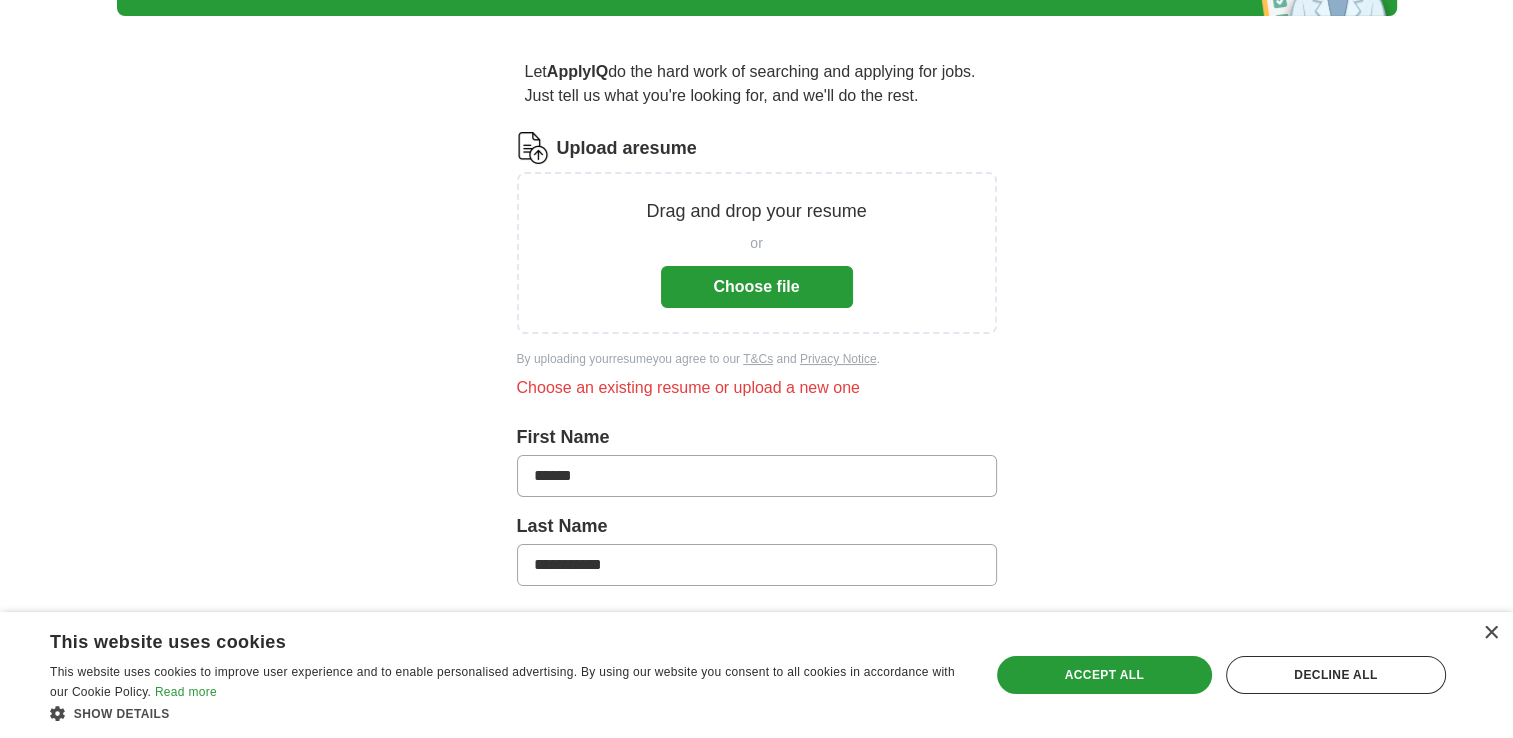 scroll, scrollTop: 66, scrollLeft: 0, axis: vertical 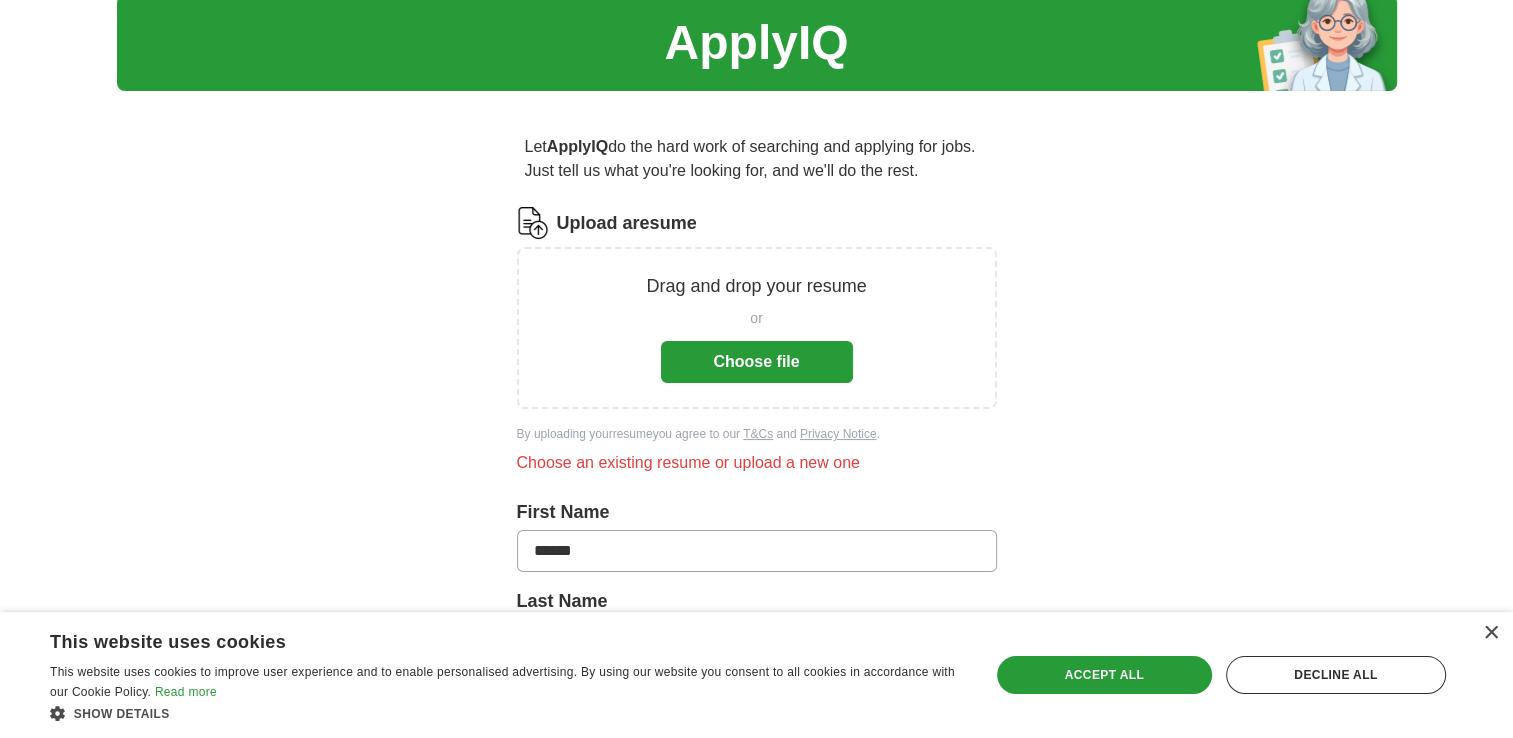 click on "Choose file" at bounding box center (757, 362) 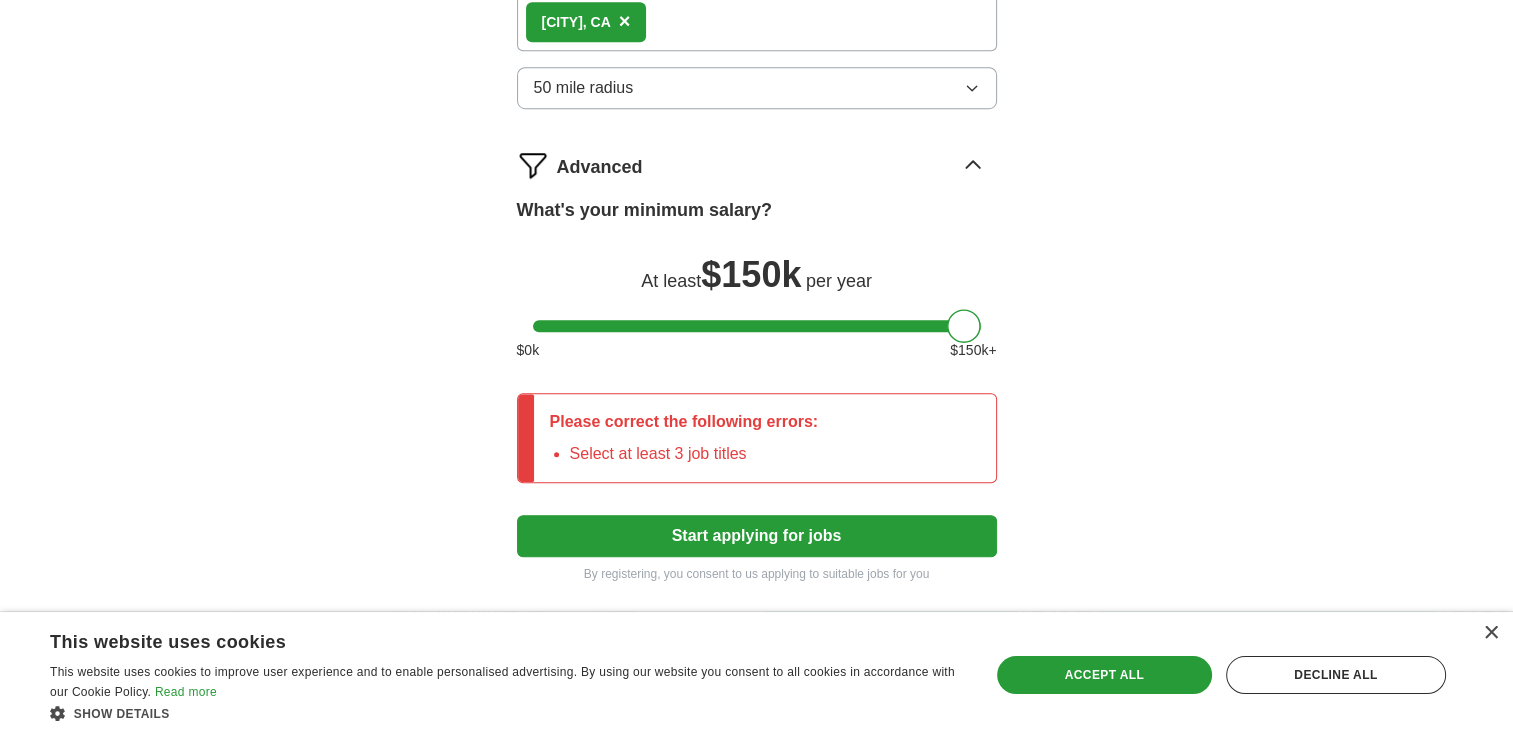 scroll, scrollTop: 1331, scrollLeft: 0, axis: vertical 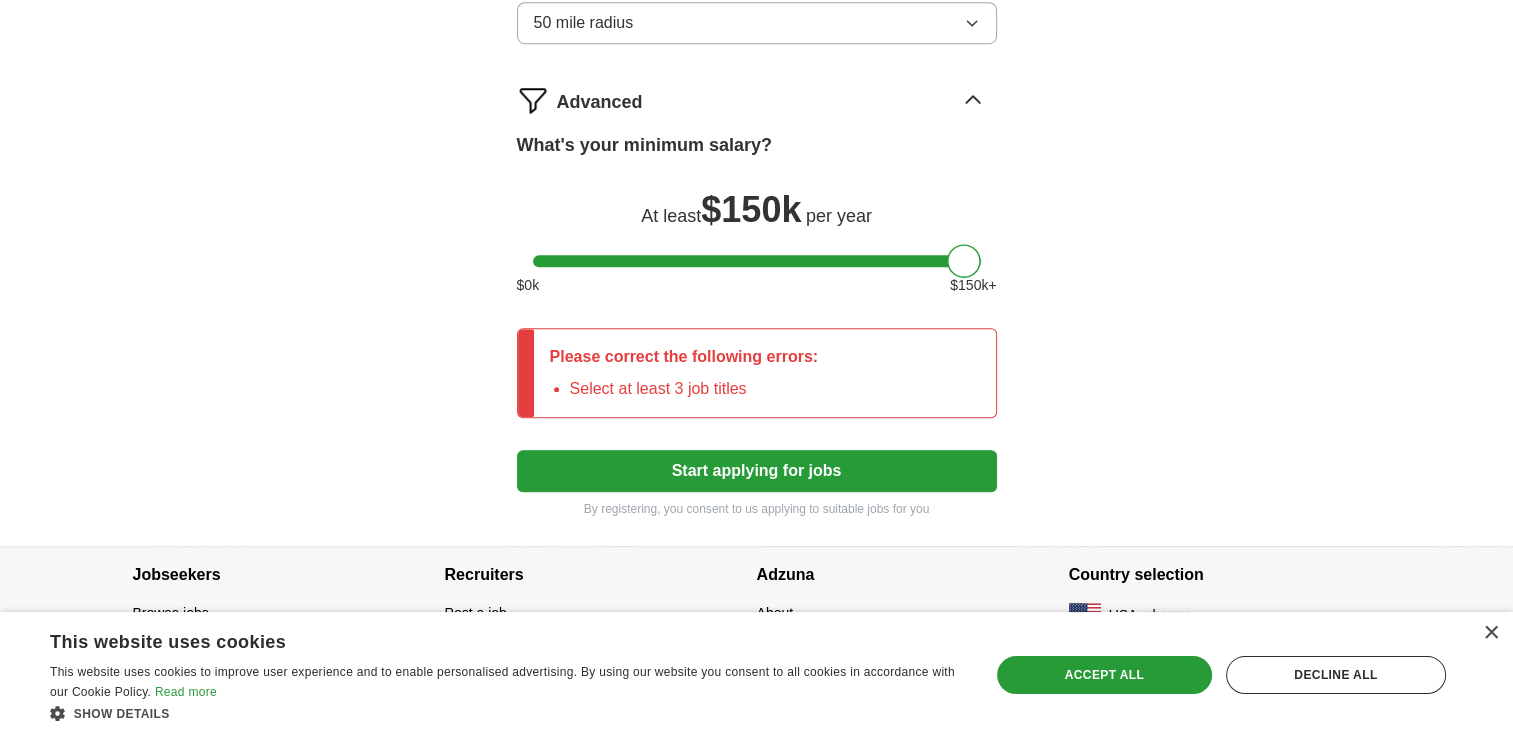 click on "Select at least 3 job titles" at bounding box center (694, 389) 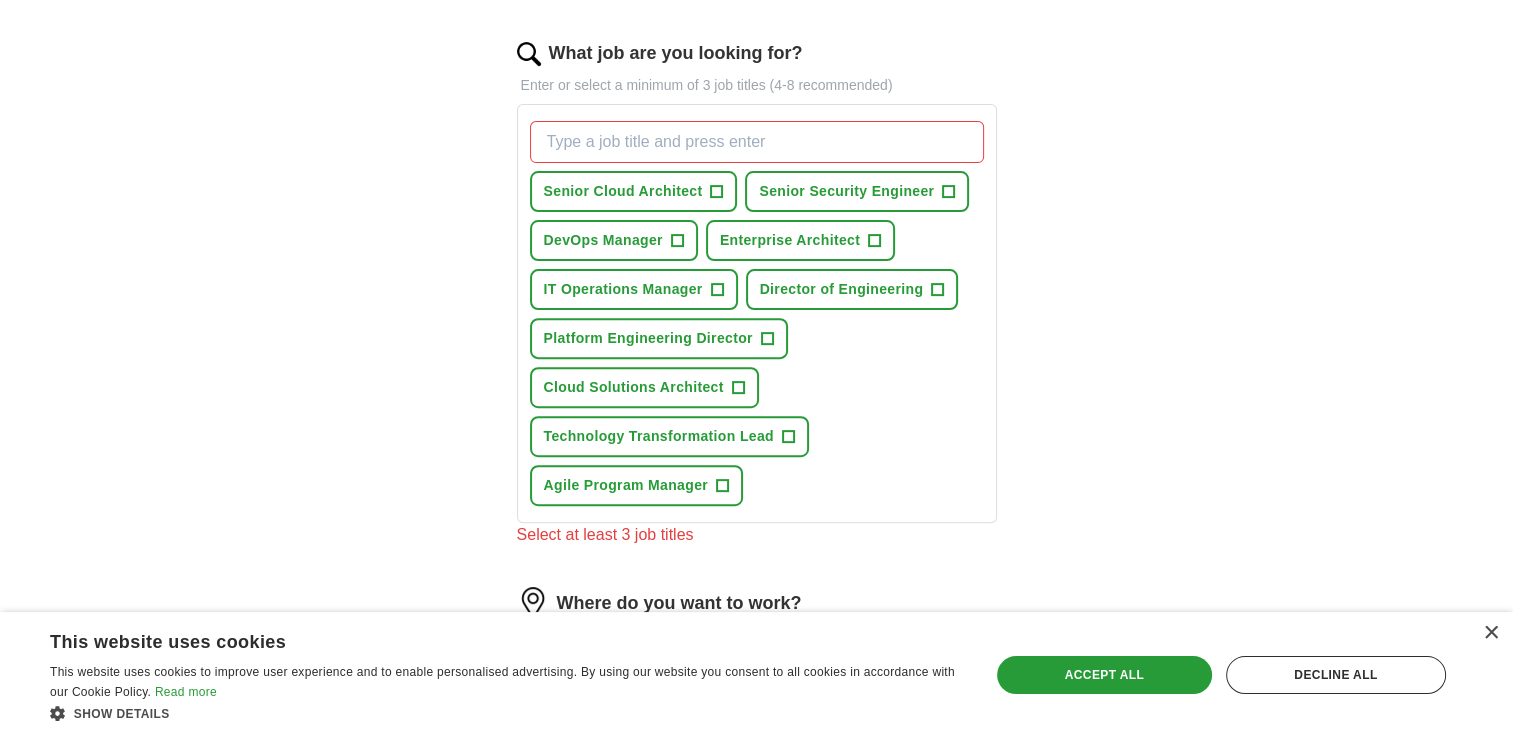 scroll, scrollTop: 631, scrollLeft: 0, axis: vertical 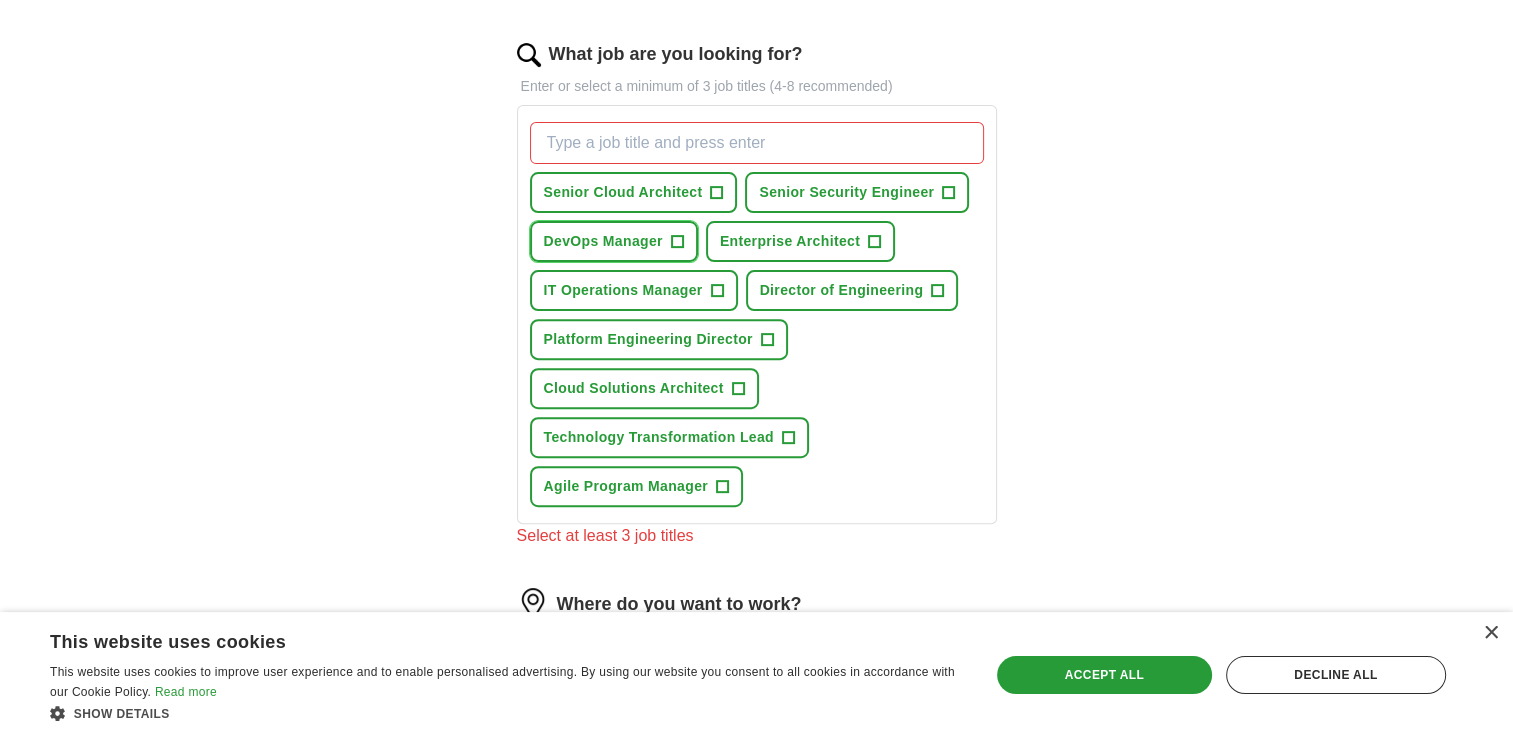 click on "DevOps Manager" at bounding box center [603, 241] 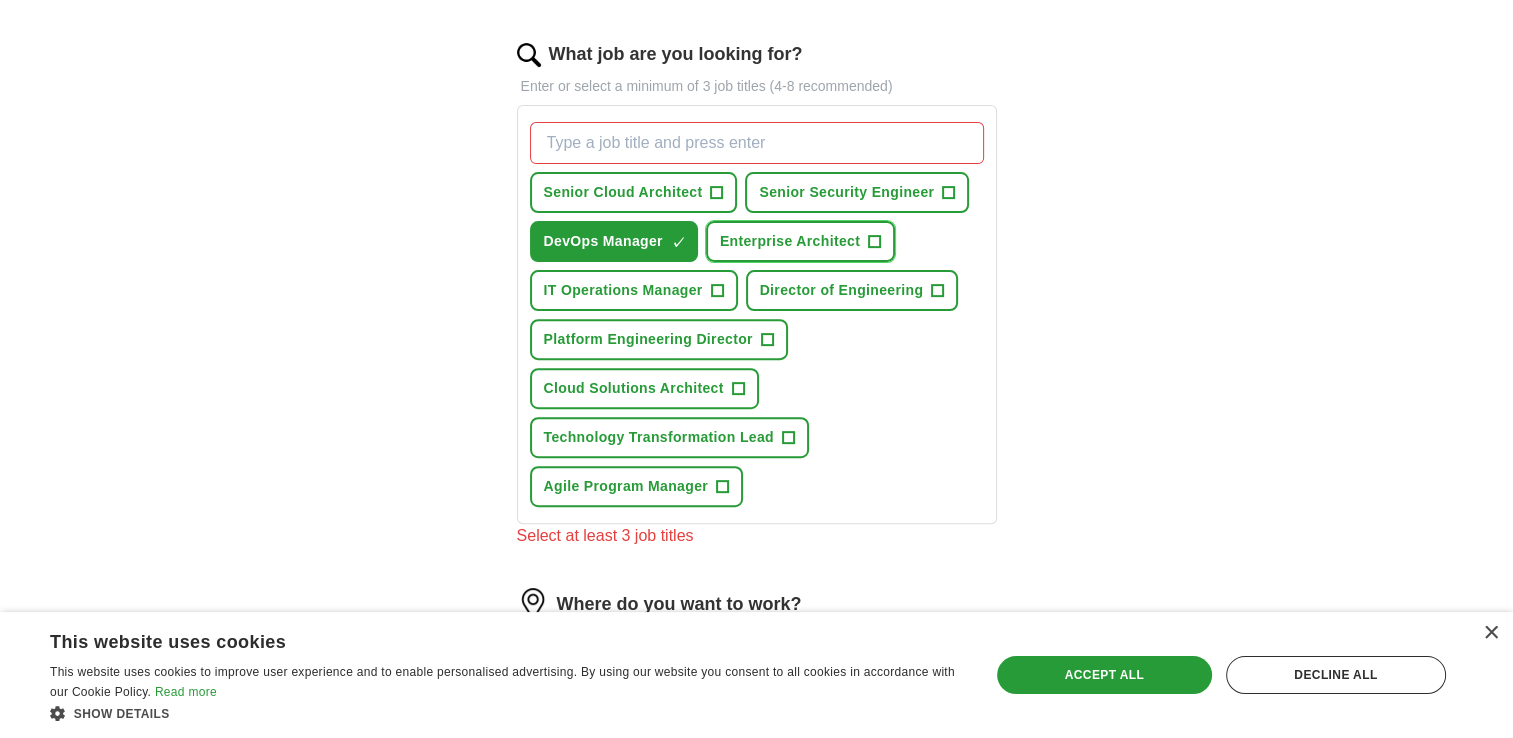 click on "Enterprise Architect" at bounding box center (790, 241) 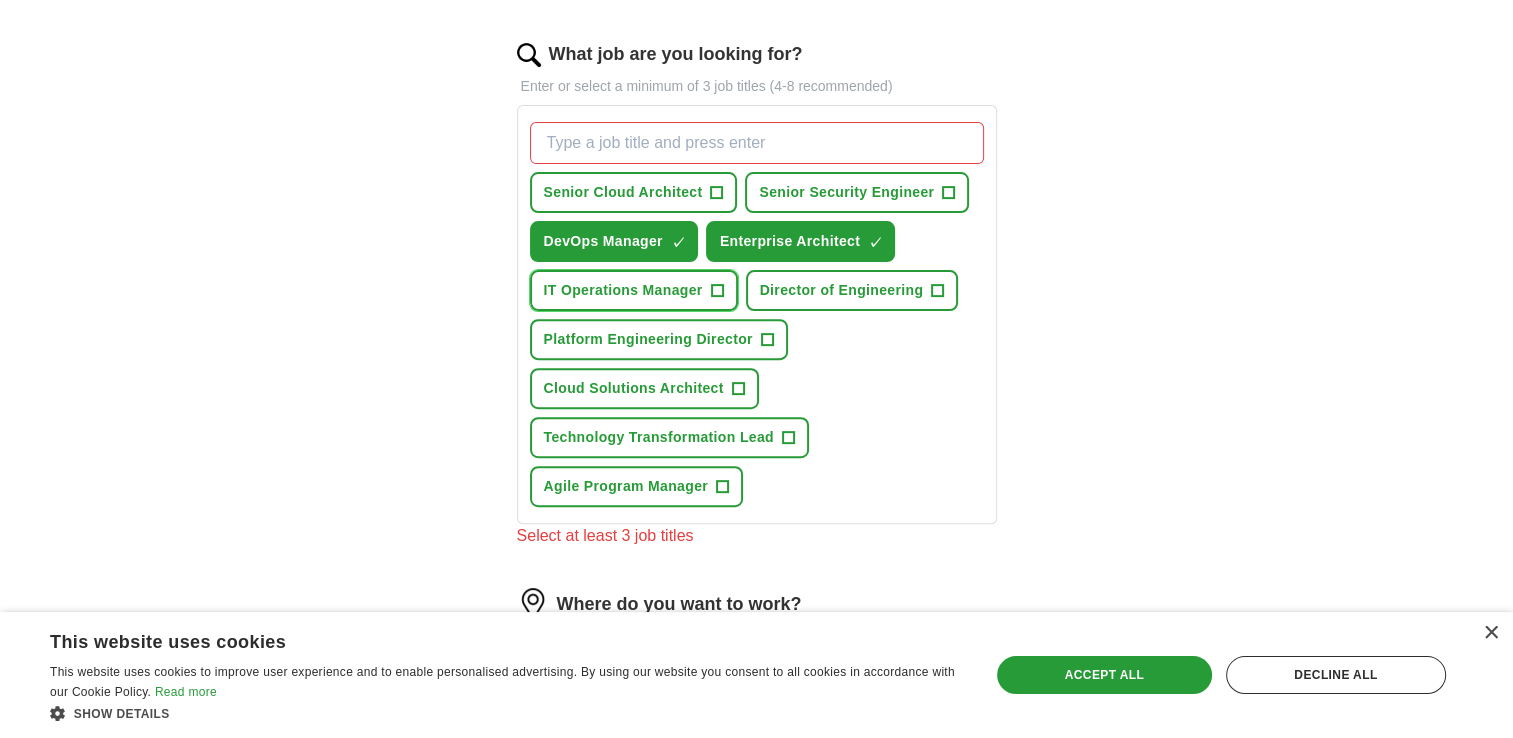 click on "IT Operations Manager" at bounding box center [623, 290] 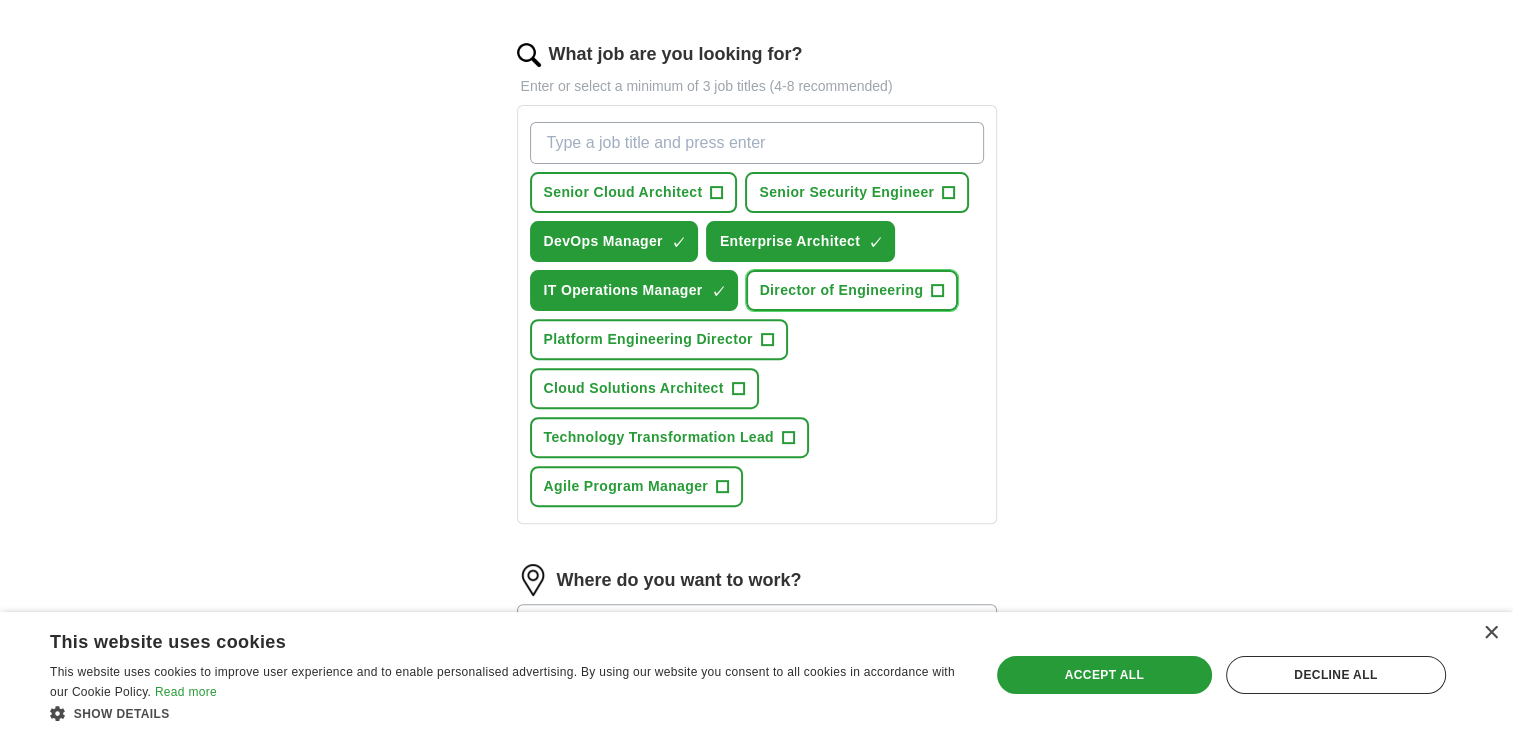 click on "Director of Engineering" at bounding box center (842, 290) 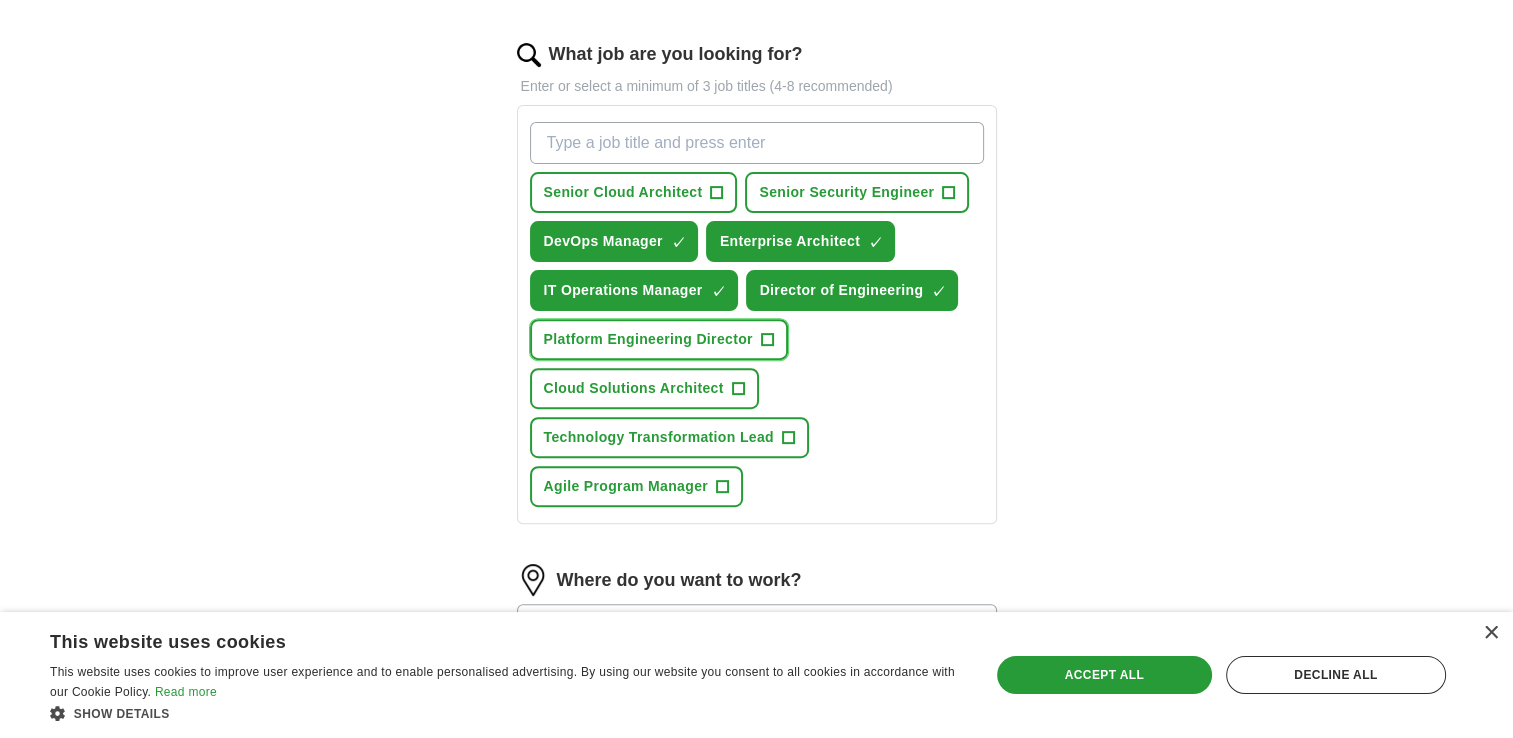 click on "Platform Engineering Director" at bounding box center (648, 339) 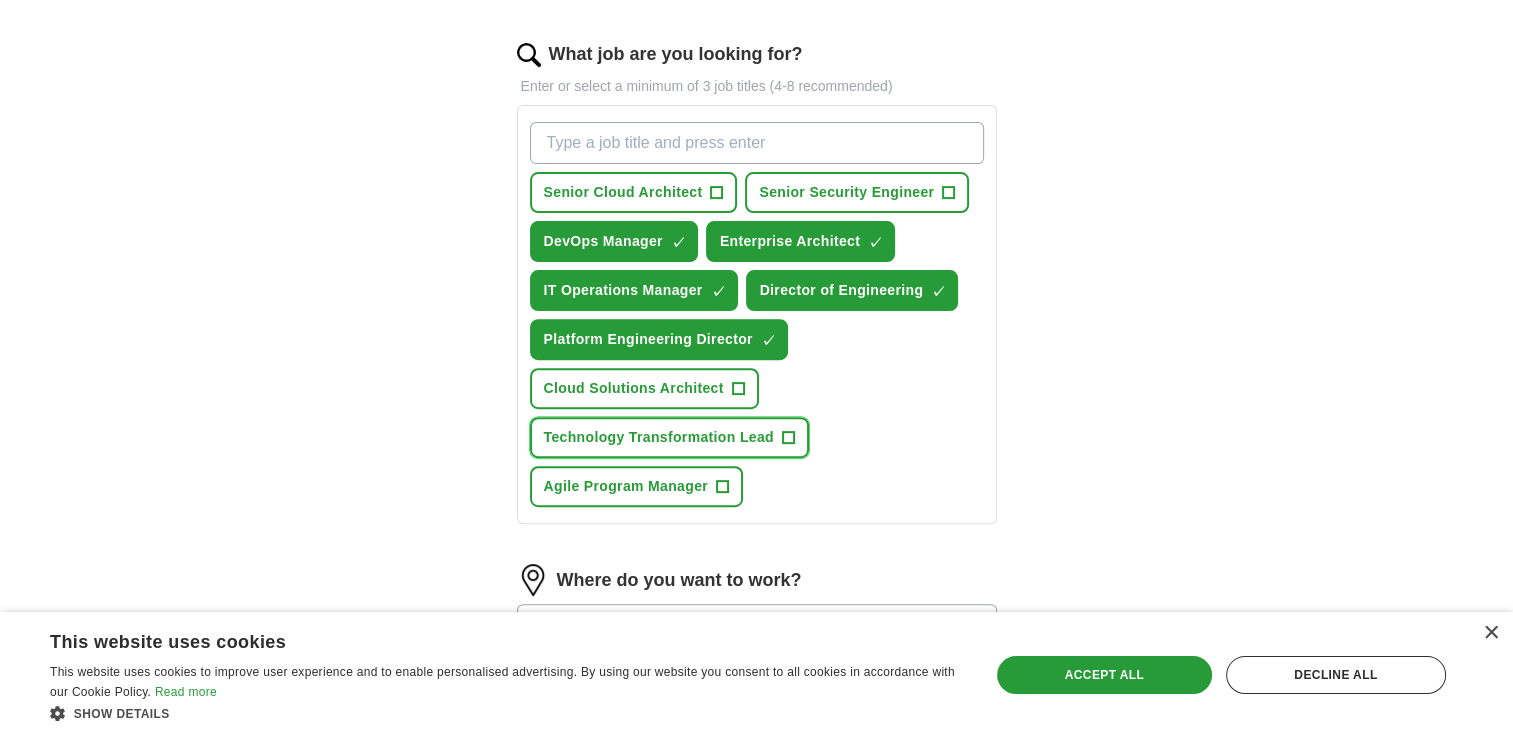 click on "Technology Transformation Lead" at bounding box center [659, 437] 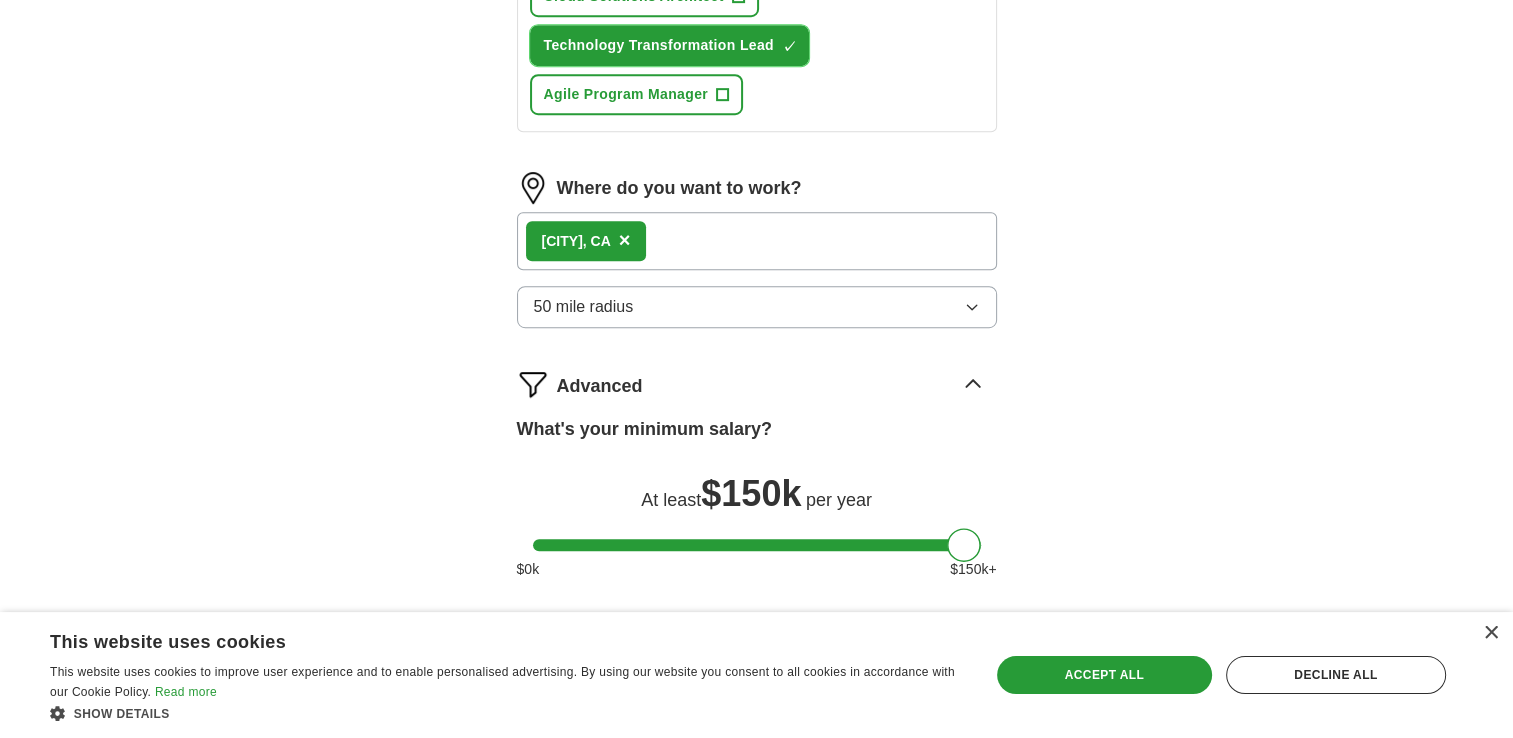 scroll, scrollTop: 1131, scrollLeft: 0, axis: vertical 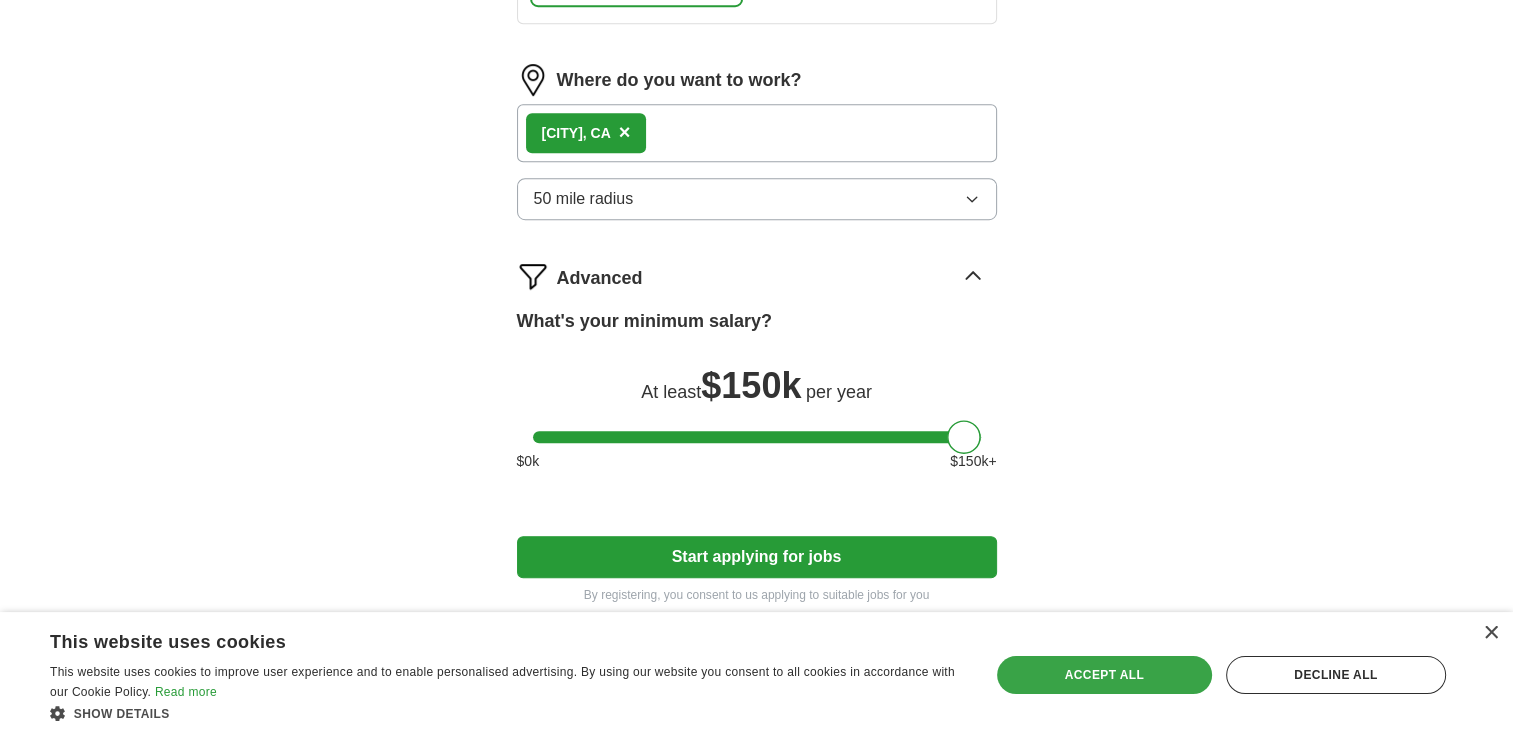 click on "Accept all" at bounding box center (1104, 675) 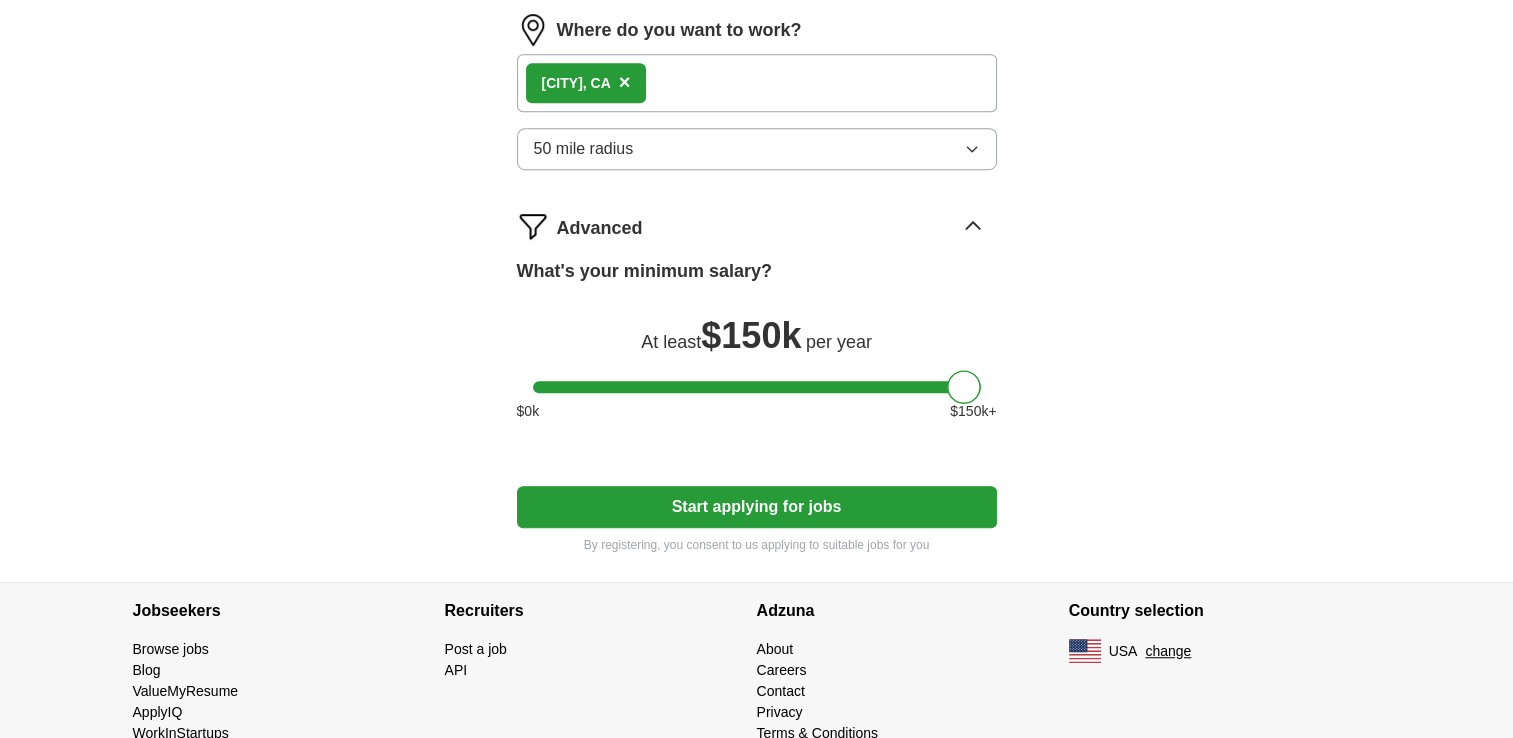 scroll, scrollTop: 1217, scrollLeft: 0, axis: vertical 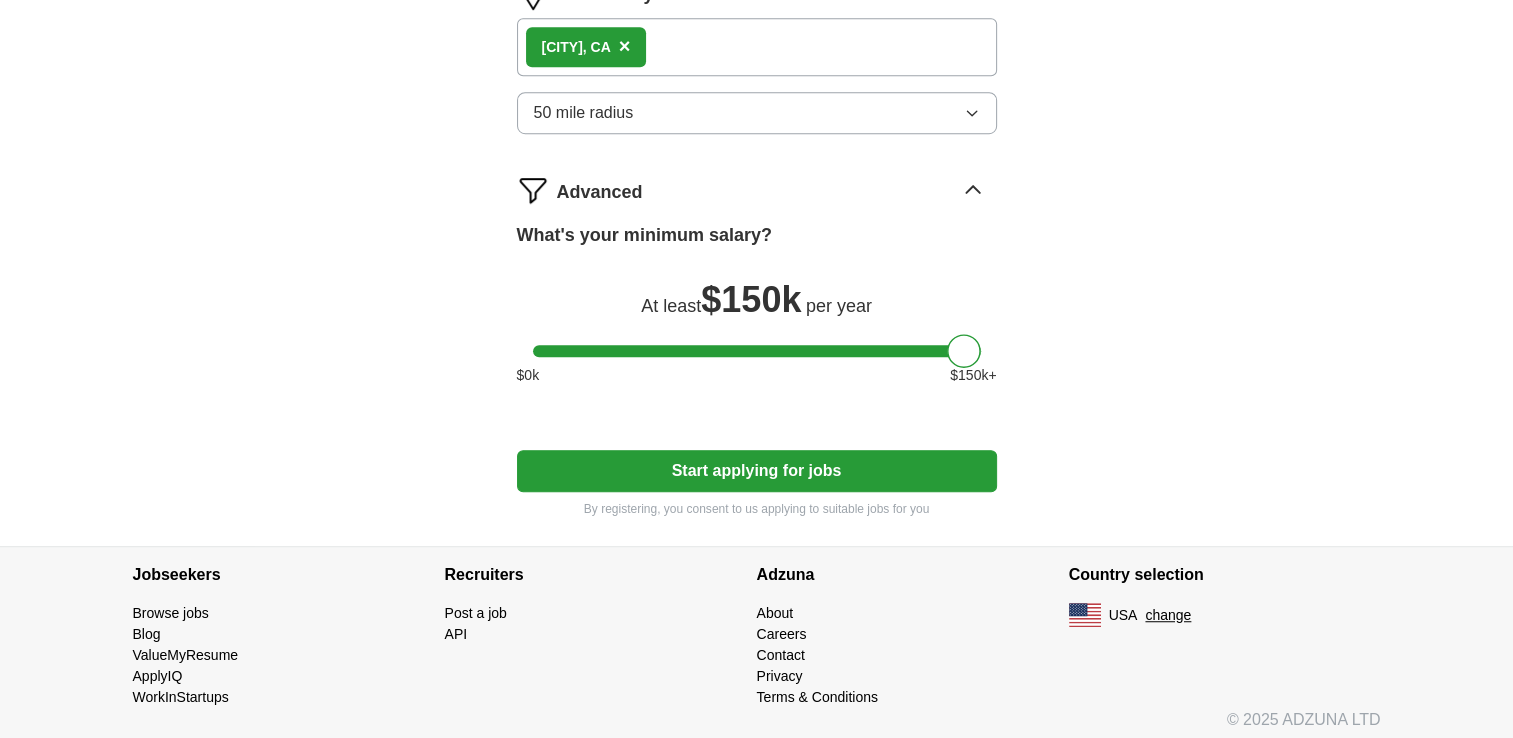 click on "Start applying for jobs" at bounding box center [757, 471] 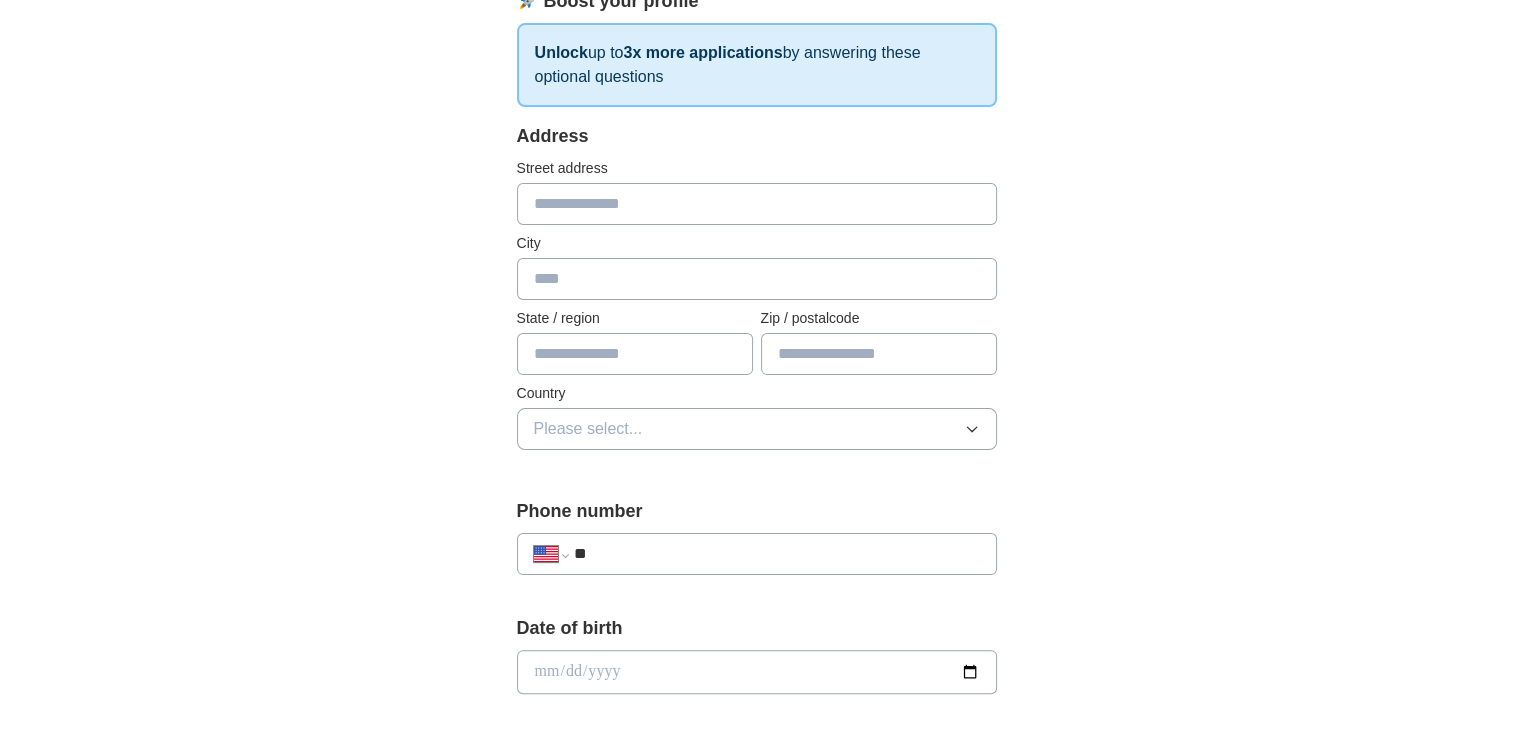 scroll, scrollTop: 112, scrollLeft: 0, axis: vertical 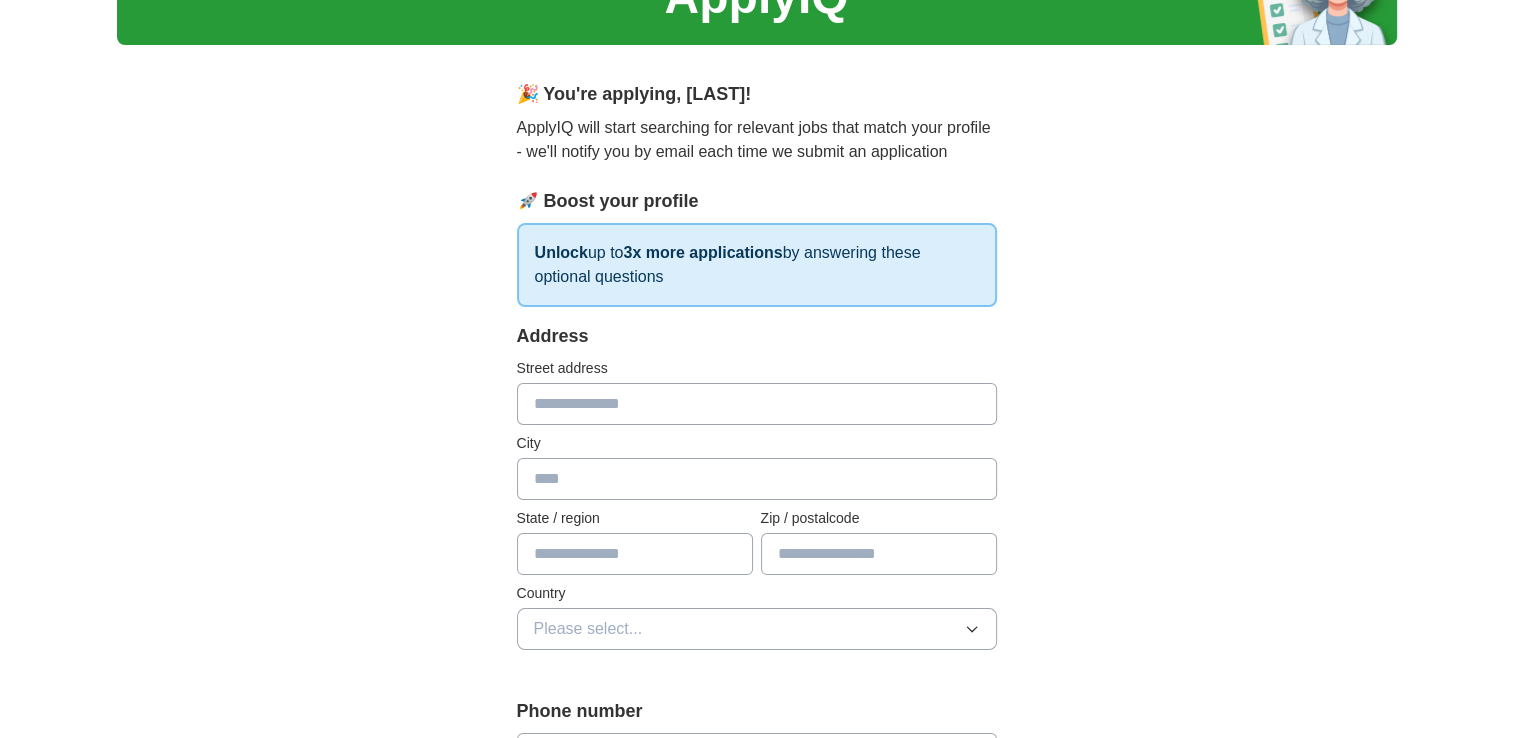 click at bounding box center [757, 404] 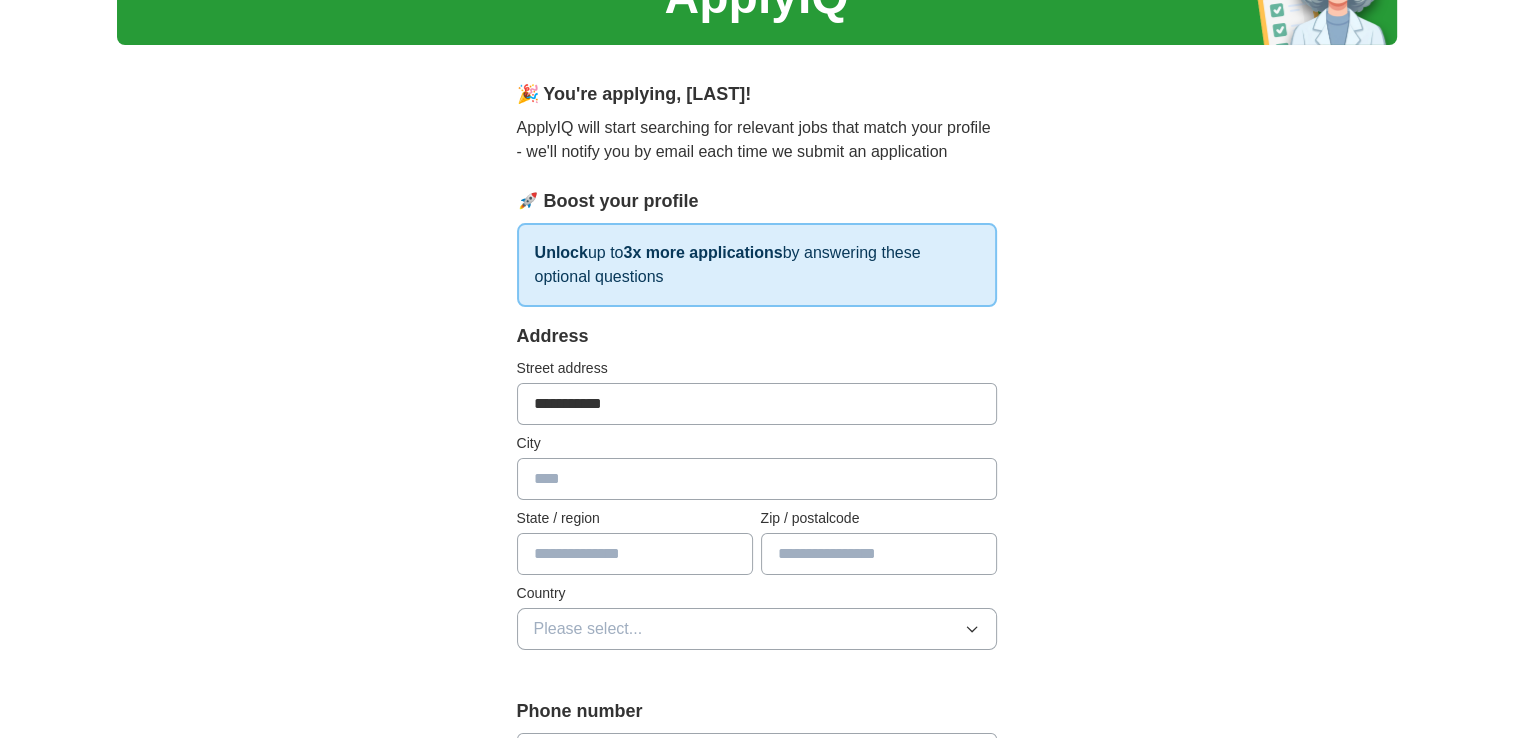 type on "******" 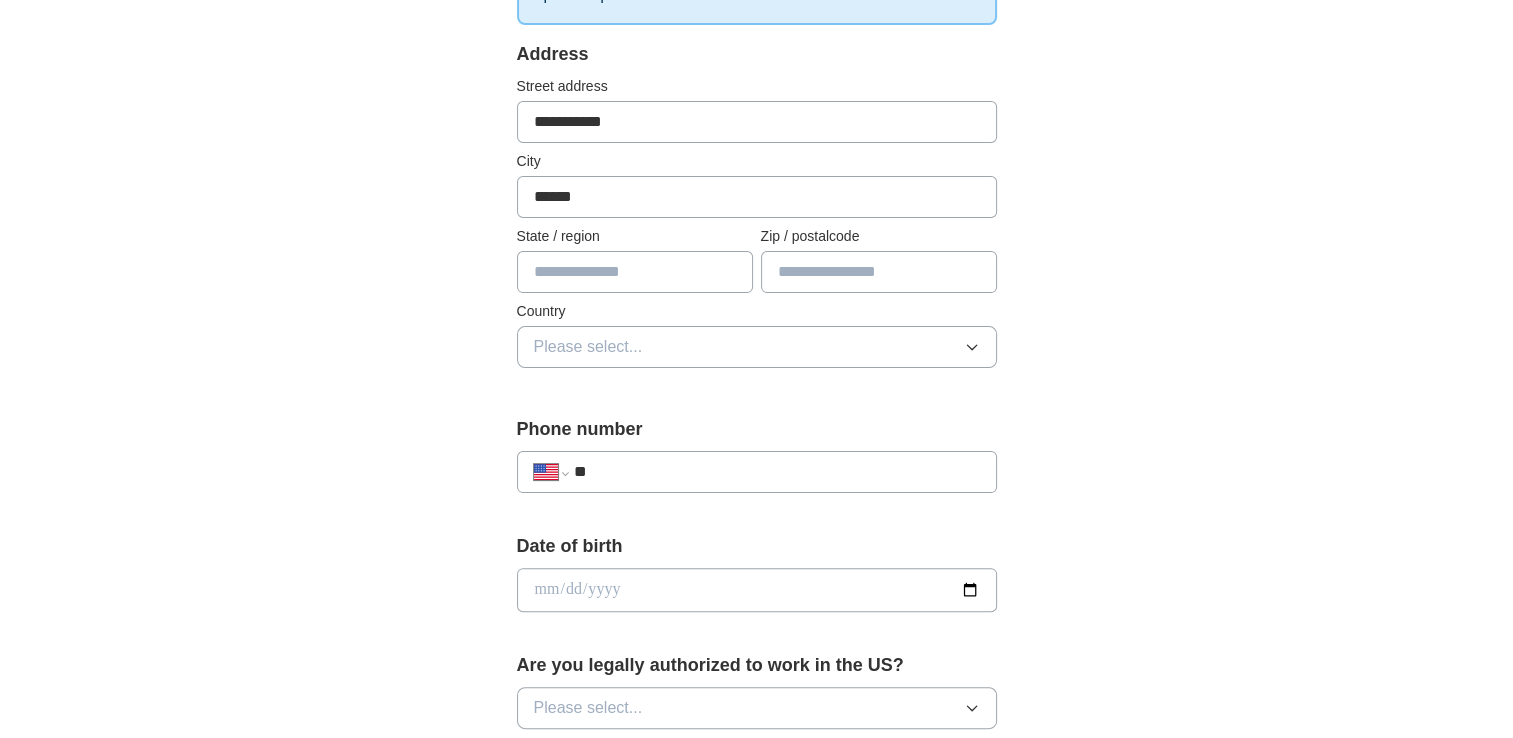 scroll, scrollTop: 412, scrollLeft: 0, axis: vertical 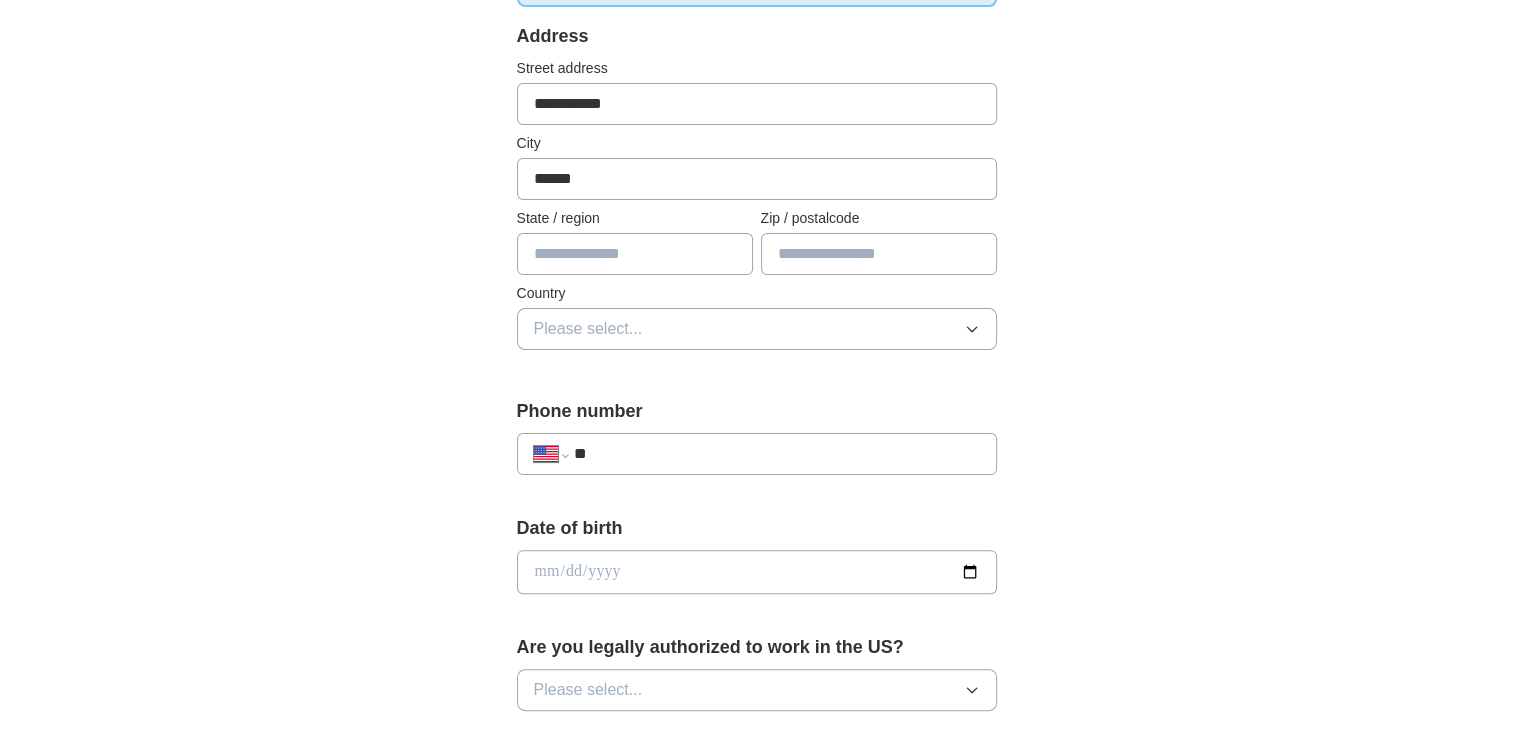 click at bounding box center (635, 254) 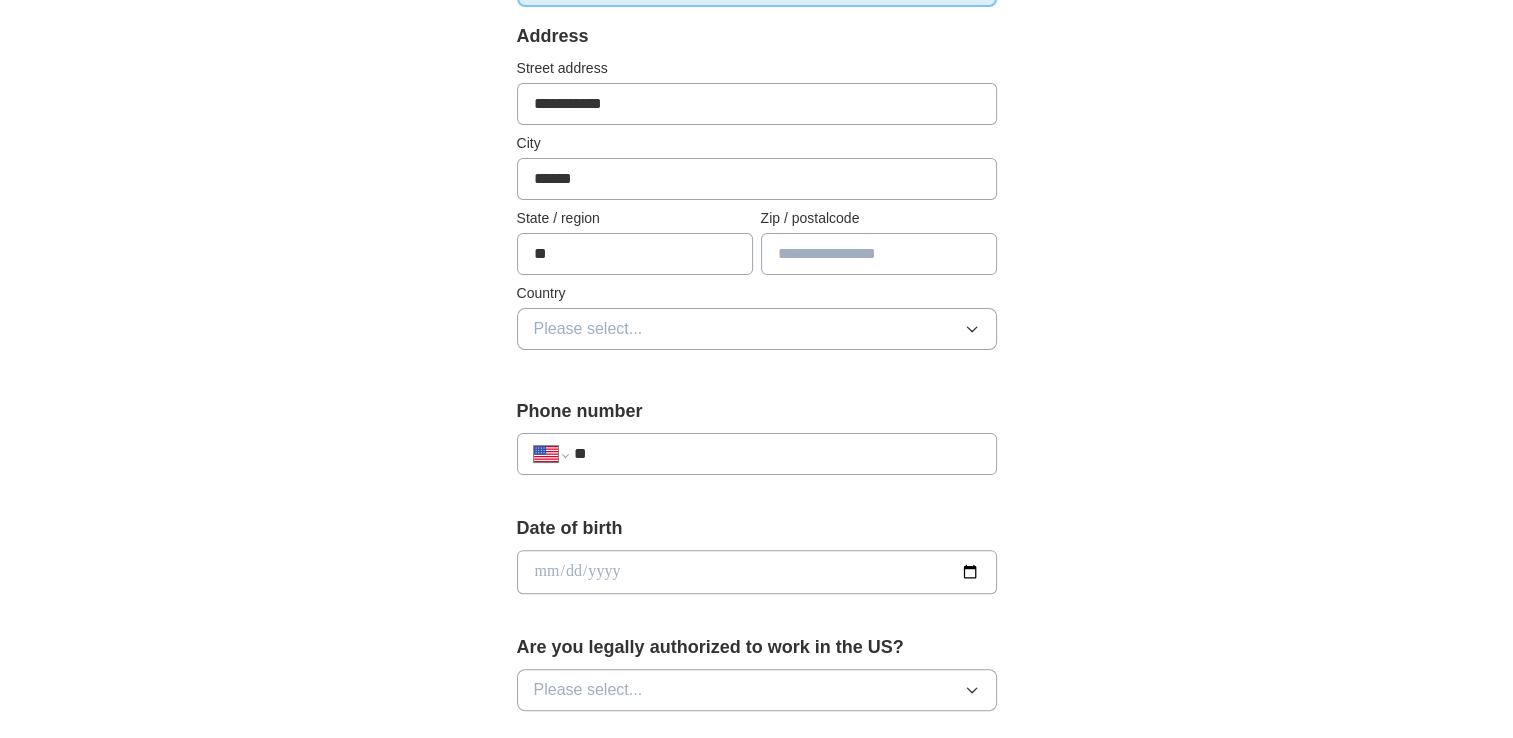 type on "**" 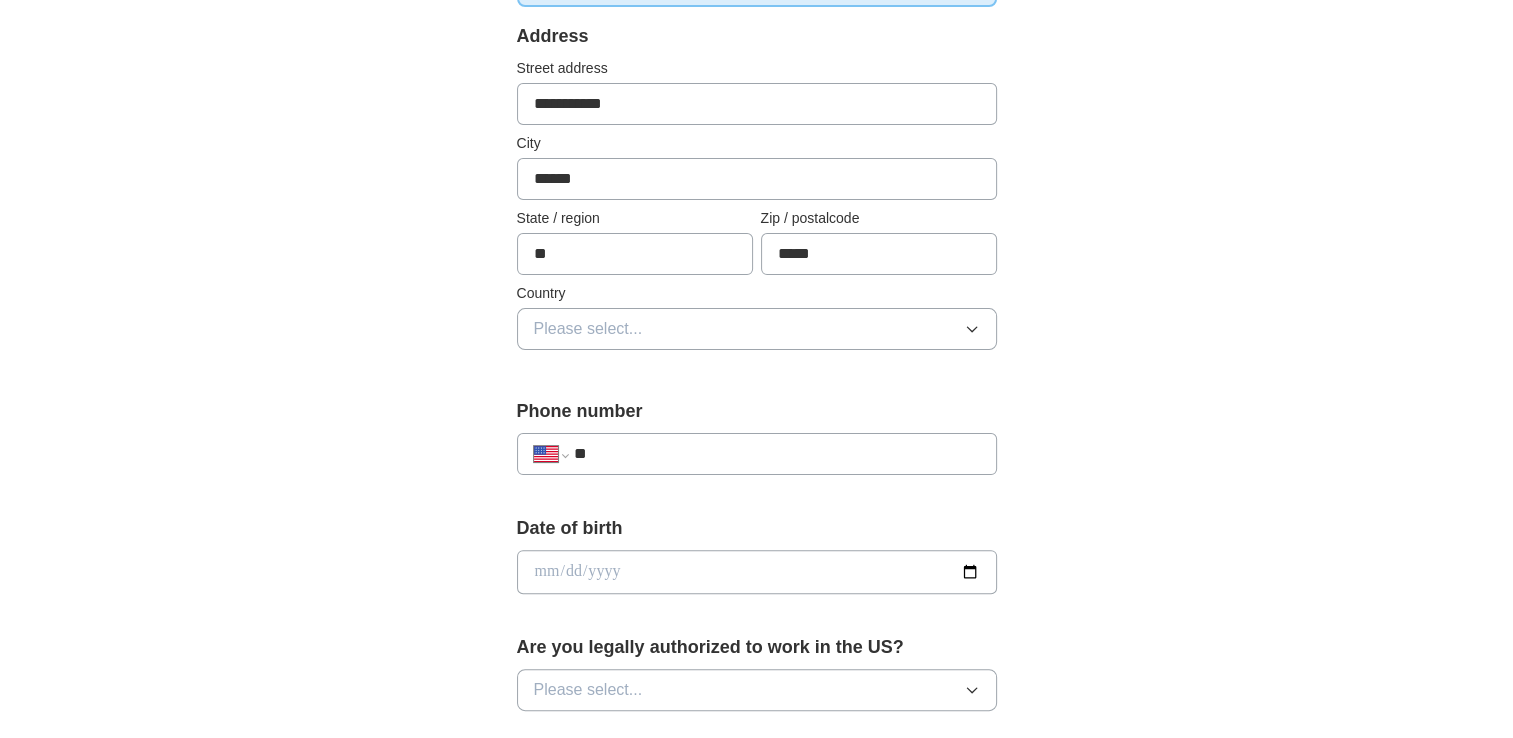 type on "*****" 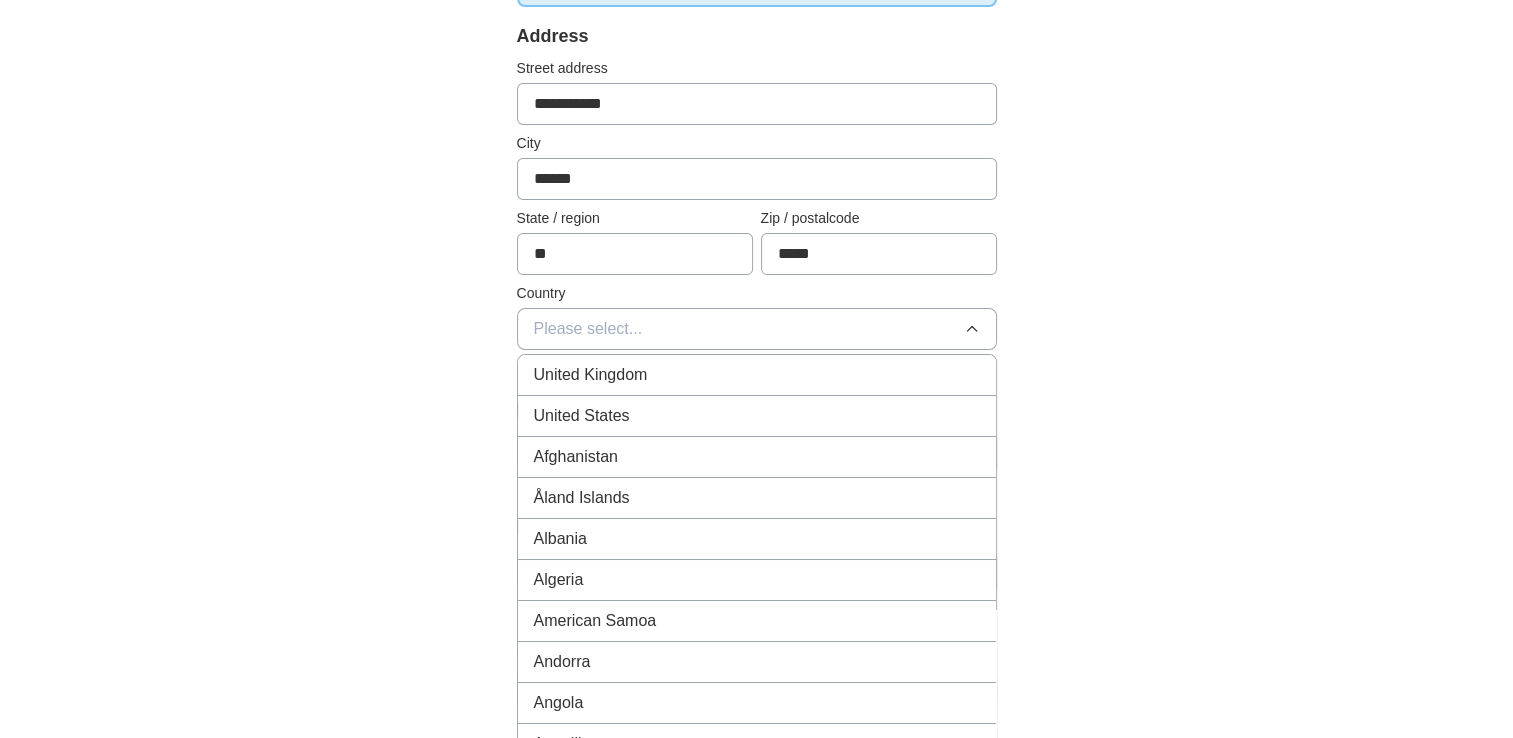 click on "United States" at bounding box center [757, 416] 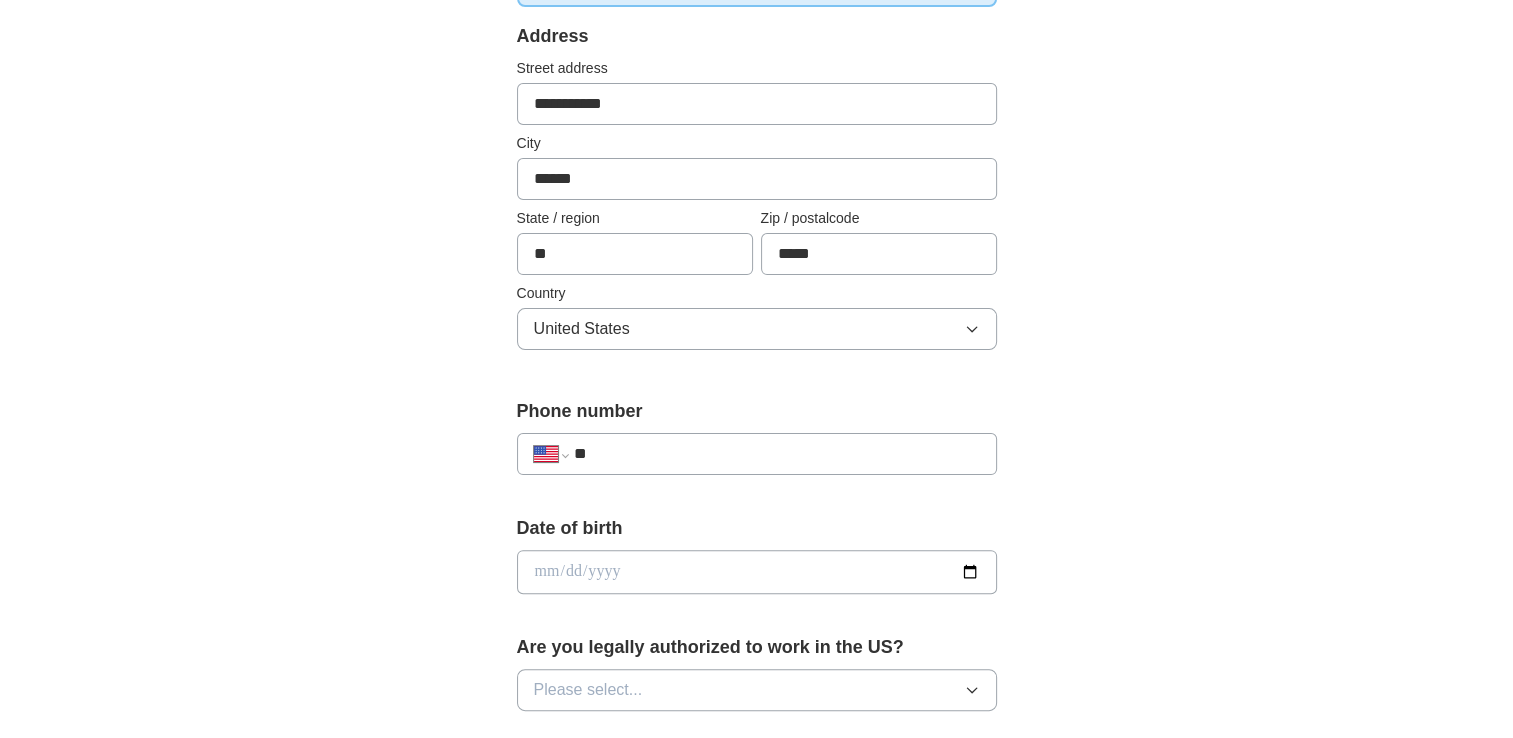 click on "**" at bounding box center [776, 454] 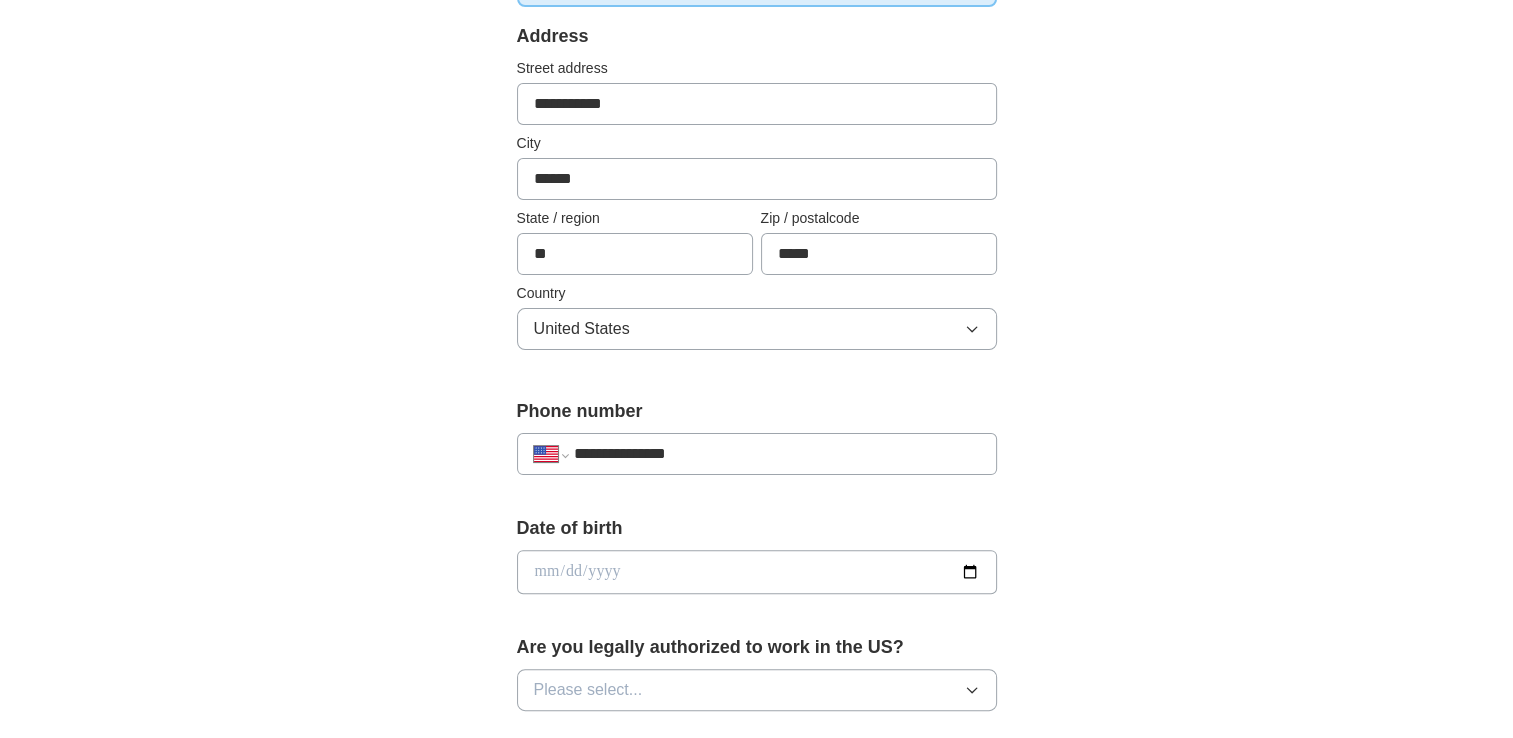 scroll, scrollTop: 612, scrollLeft: 0, axis: vertical 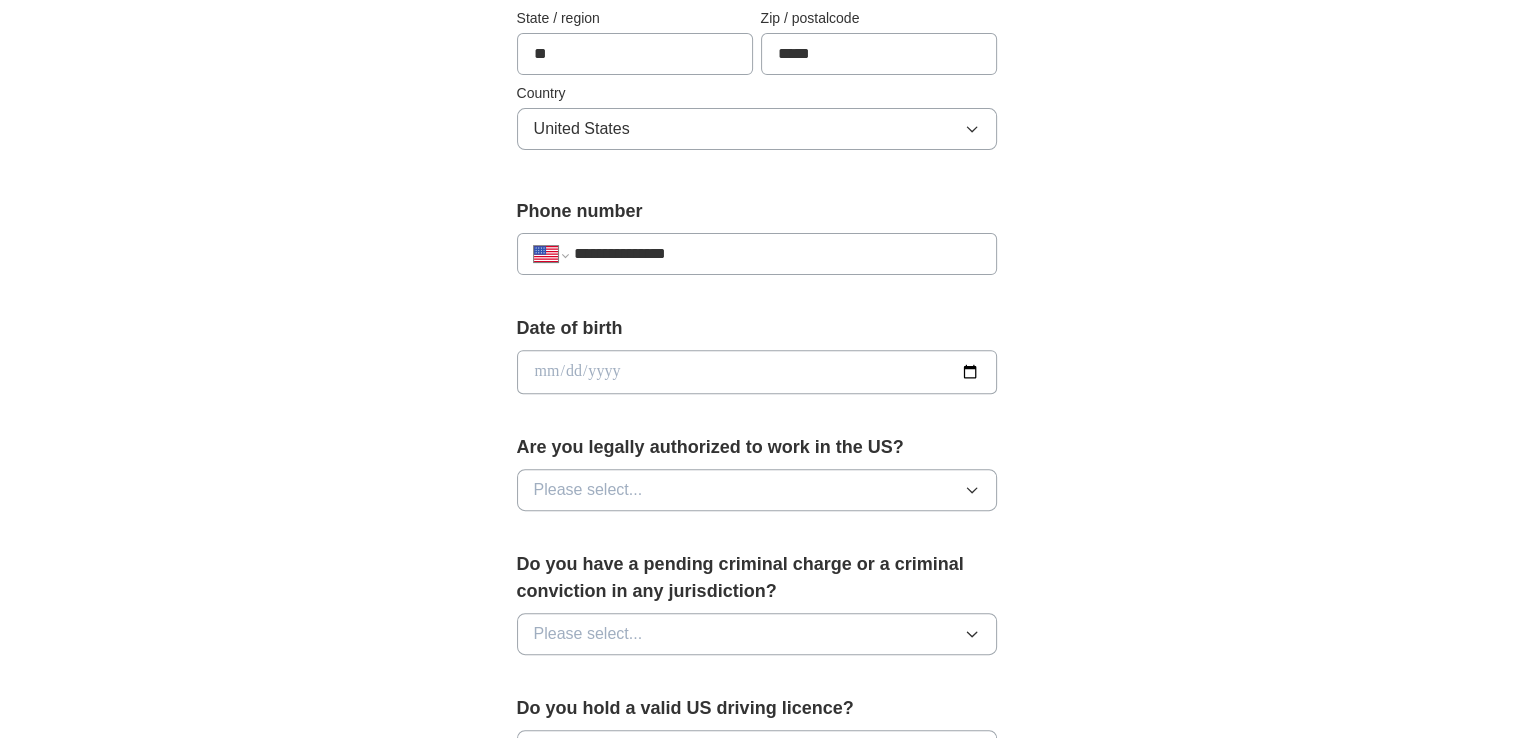 type on "**********" 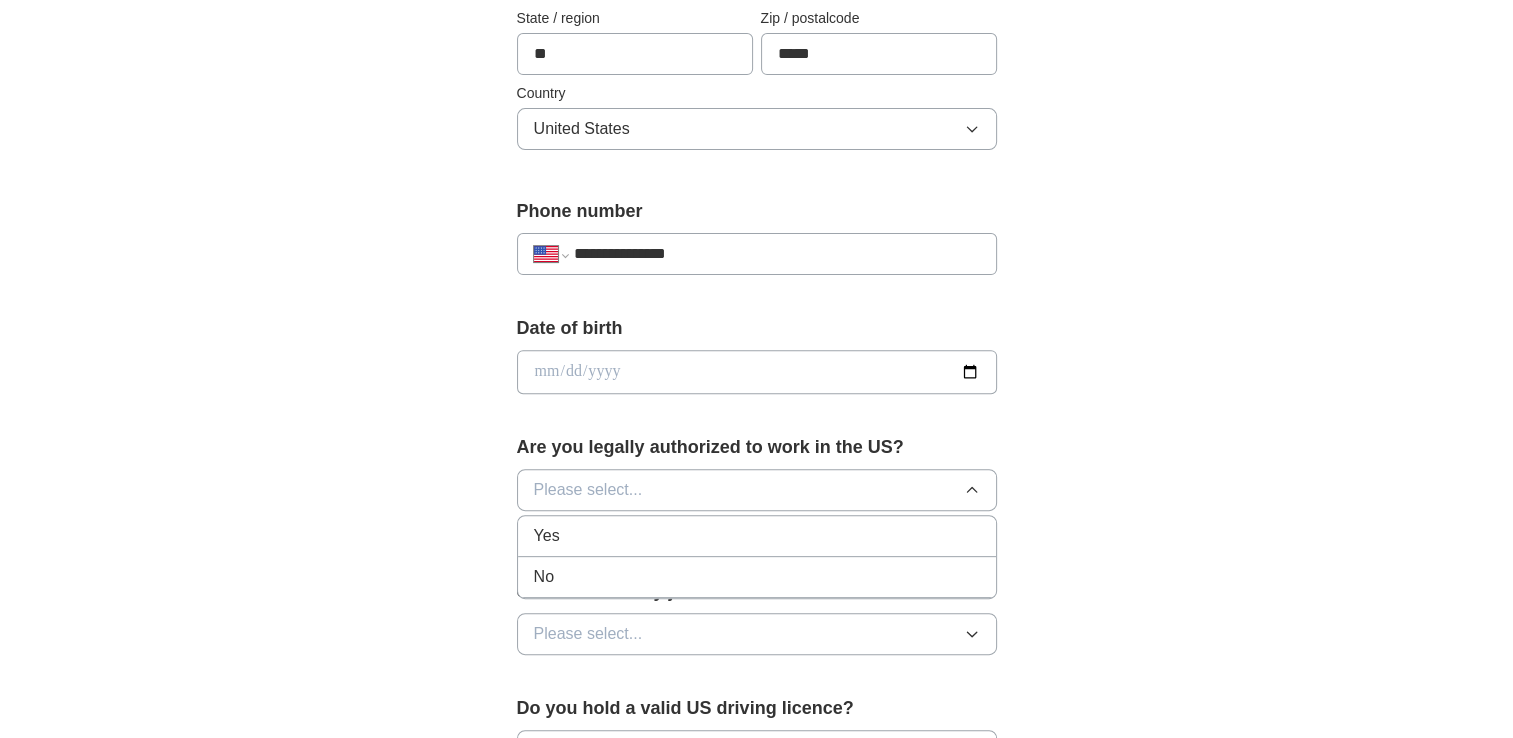 click on "Yes" at bounding box center [757, 536] 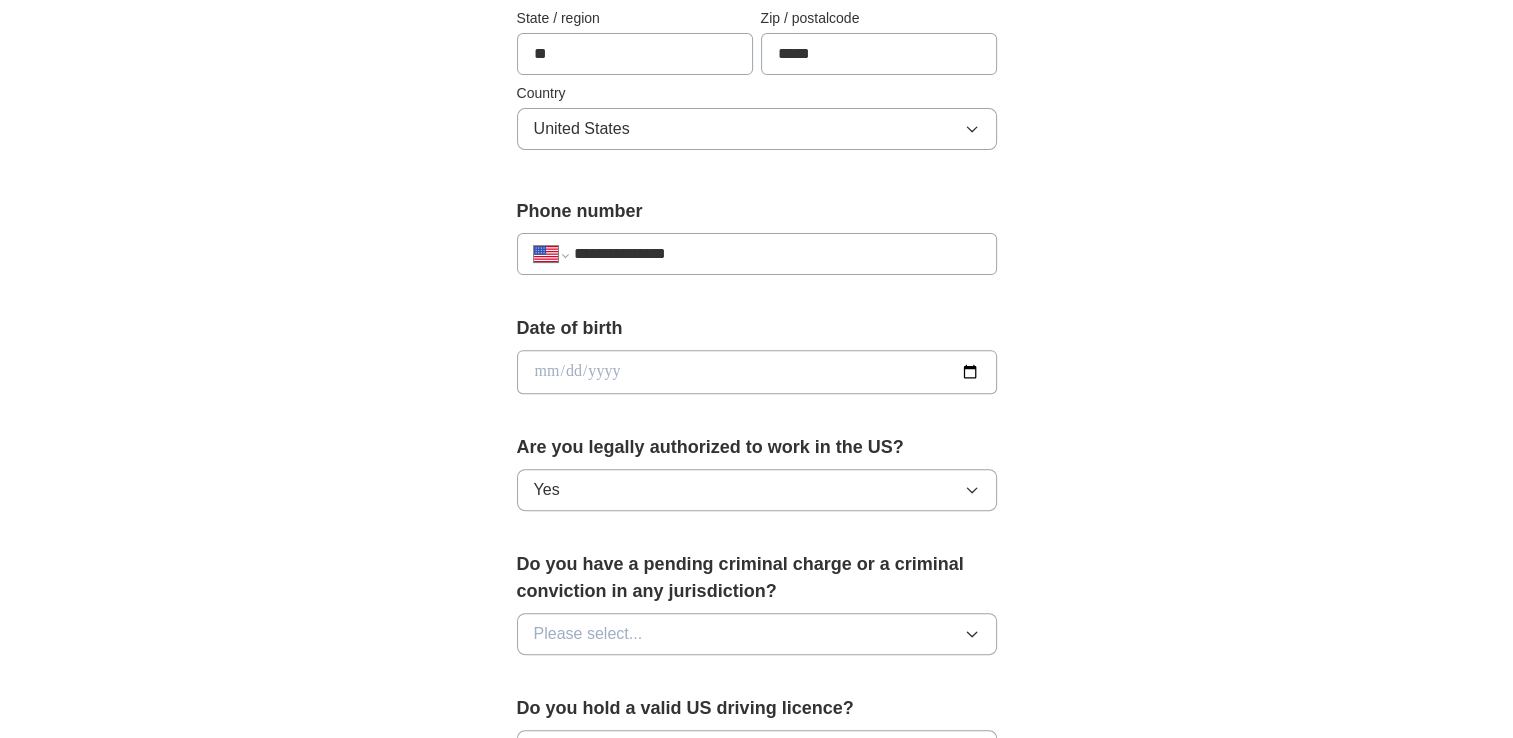 click at bounding box center (757, 372) 